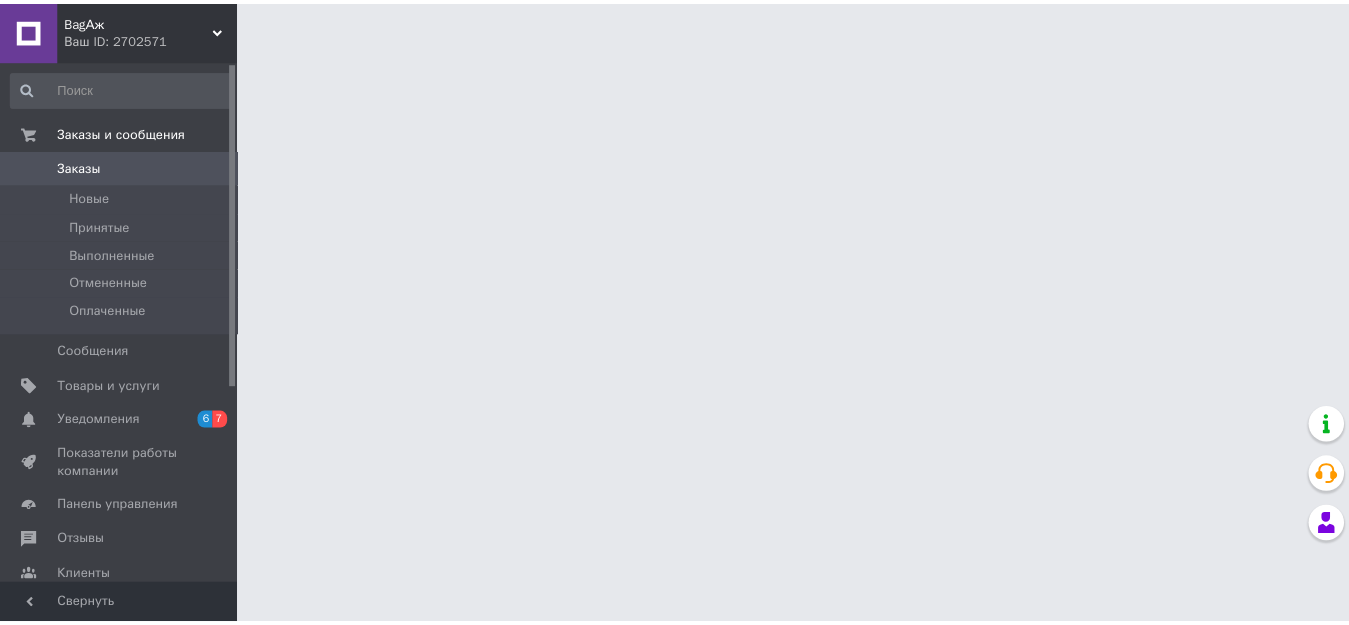 scroll, scrollTop: 0, scrollLeft: 0, axis: both 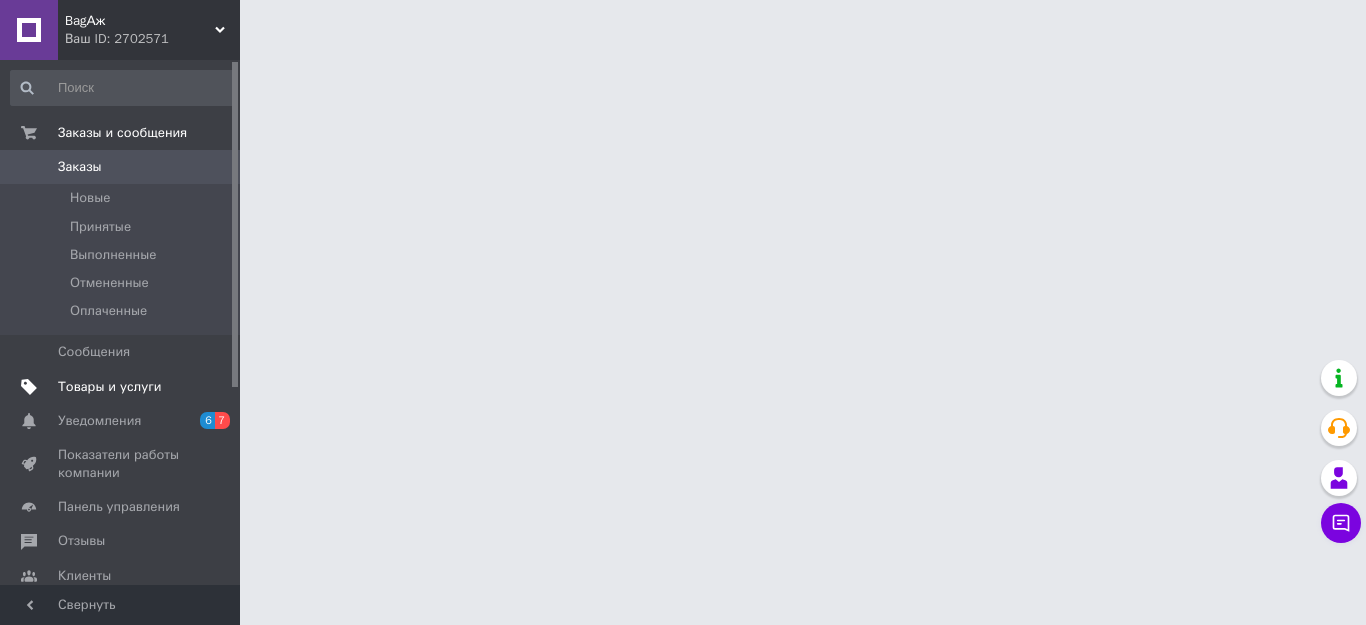 click on "Товары и услуги" at bounding box center [110, 387] 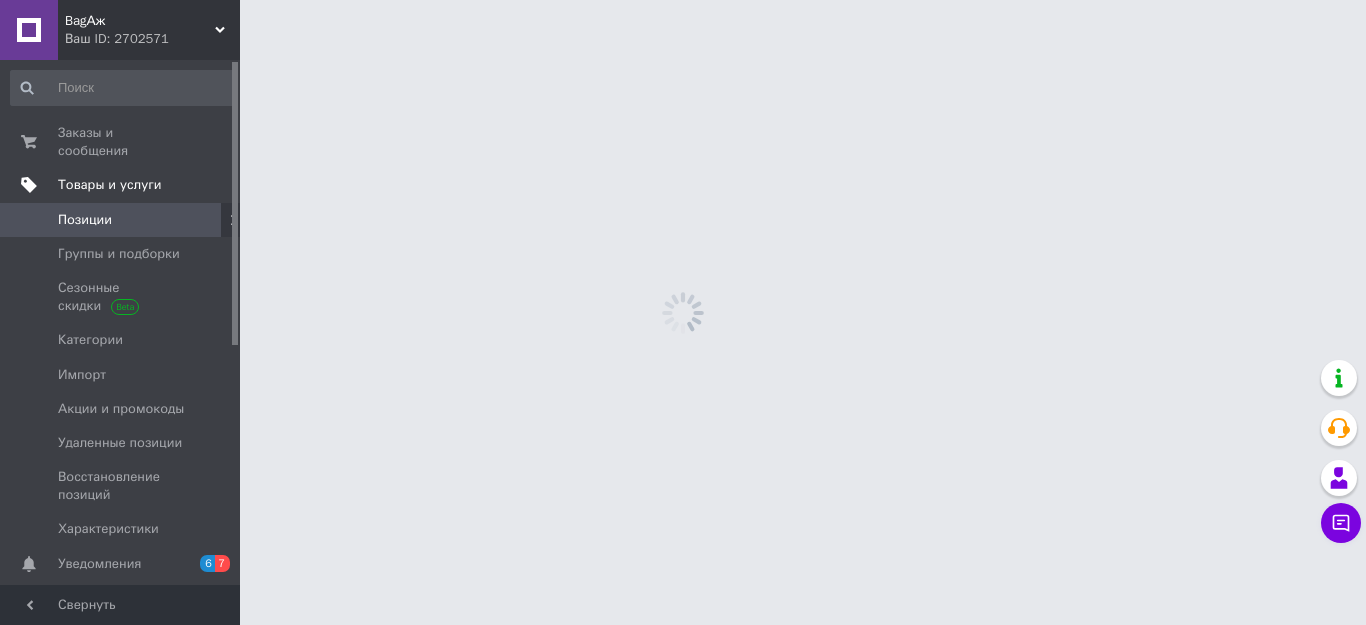 click on "Товары и услуги" at bounding box center (110, 185) 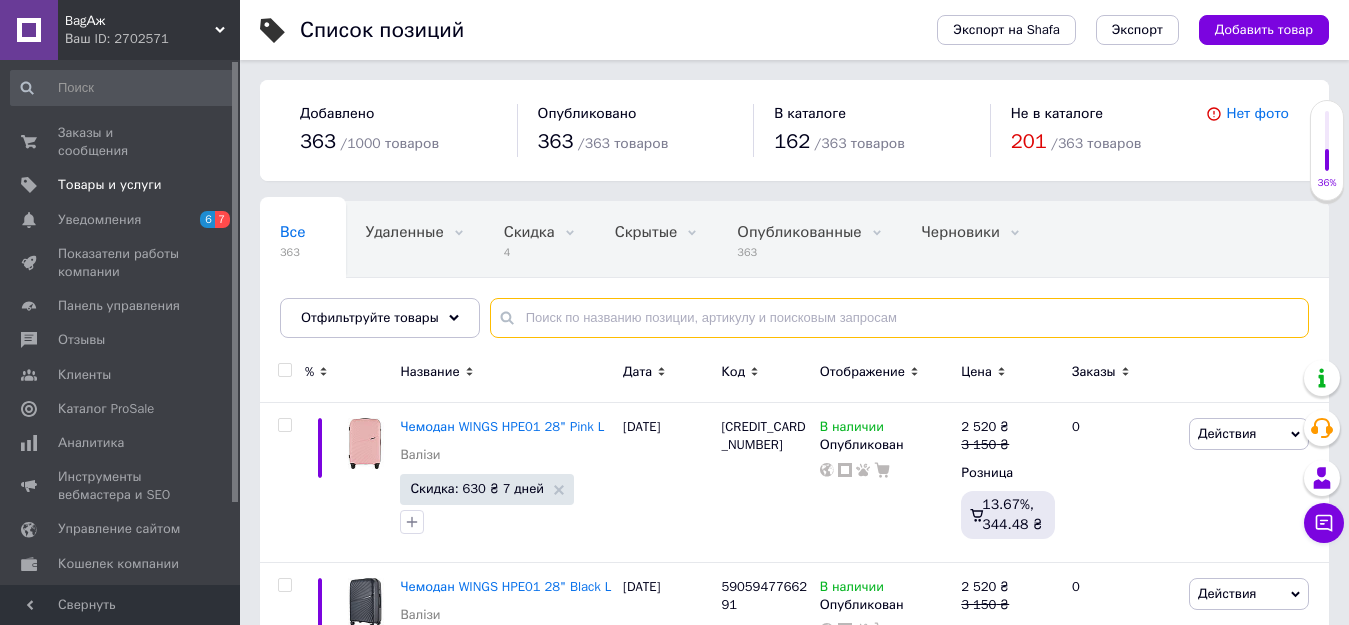 click at bounding box center [899, 318] 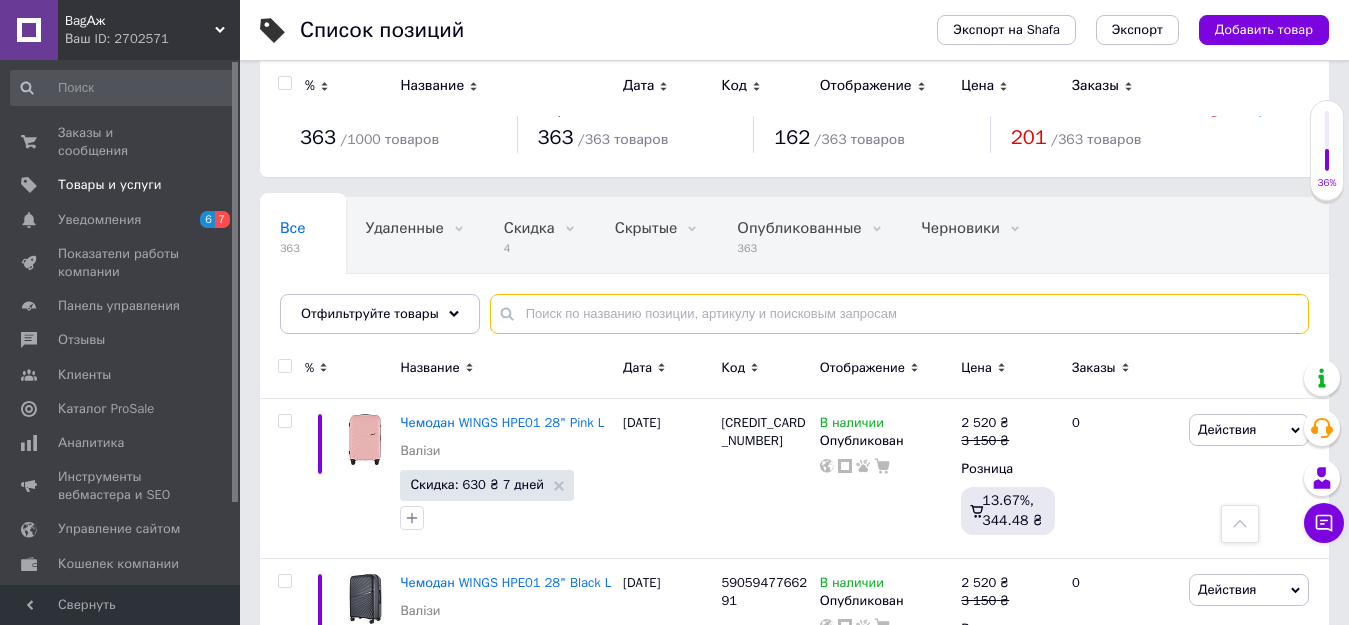scroll, scrollTop: 0, scrollLeft: 0, axis: both 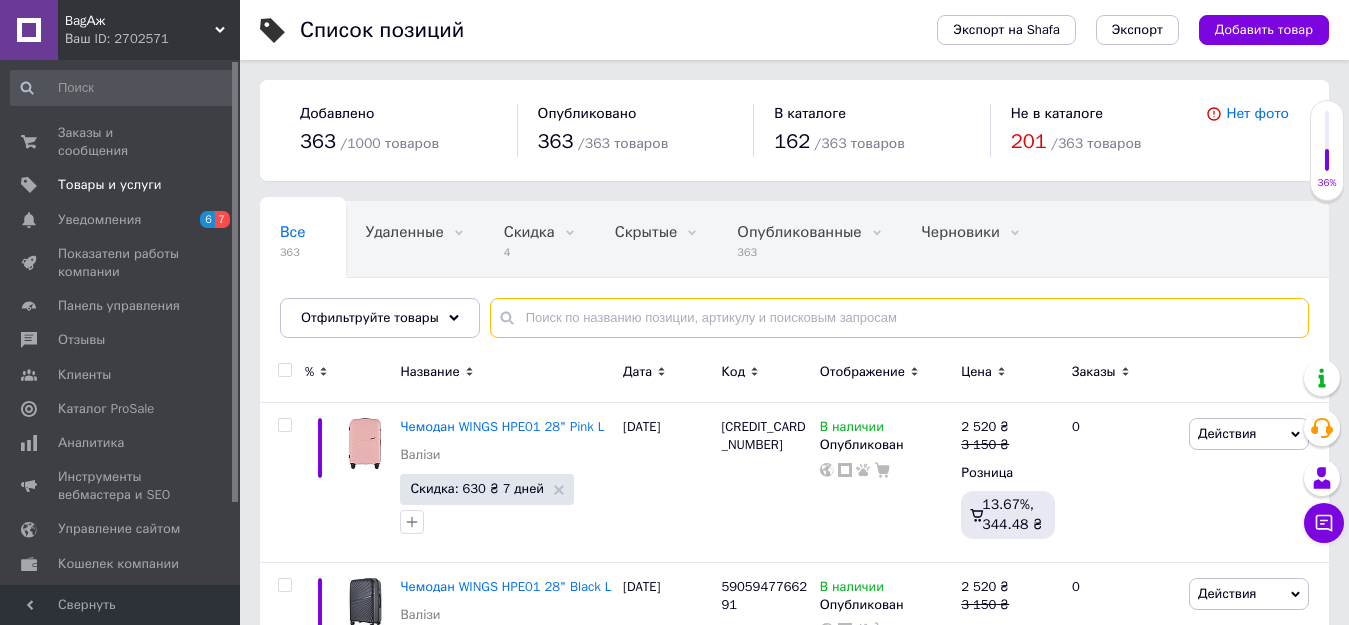 click at bounding box center (899, 318) 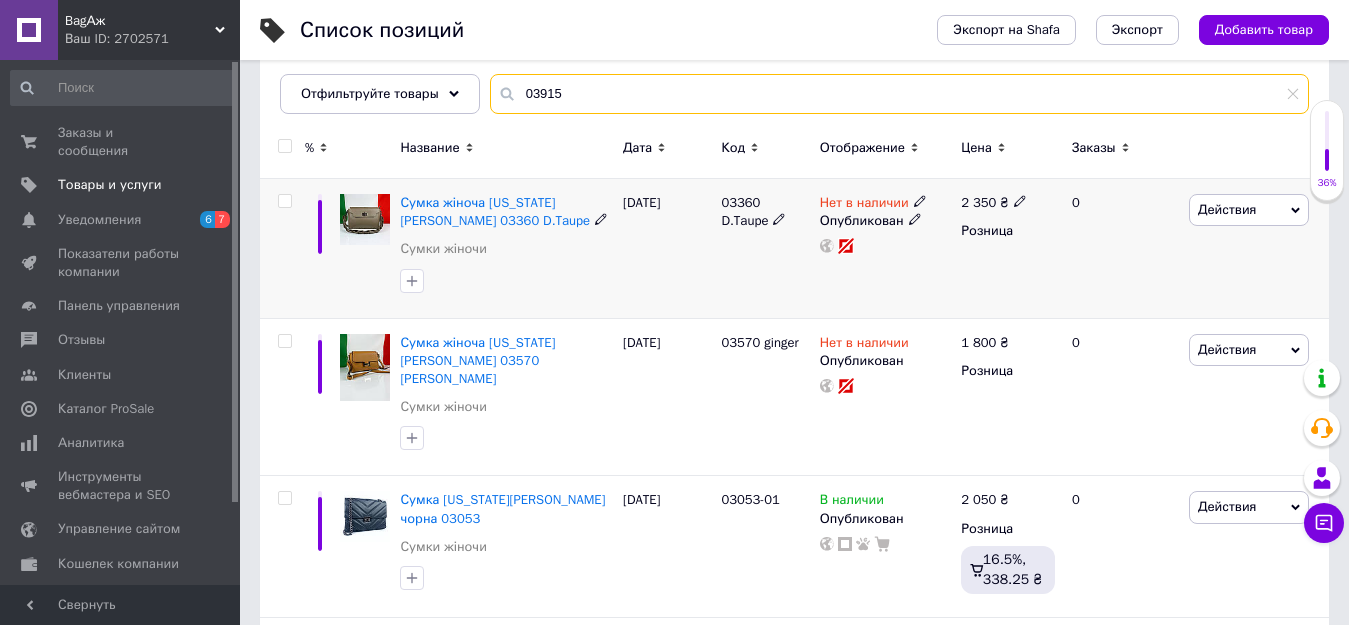 scroll, scrollTop: 500, scrollLeft: 0, axis: vertical 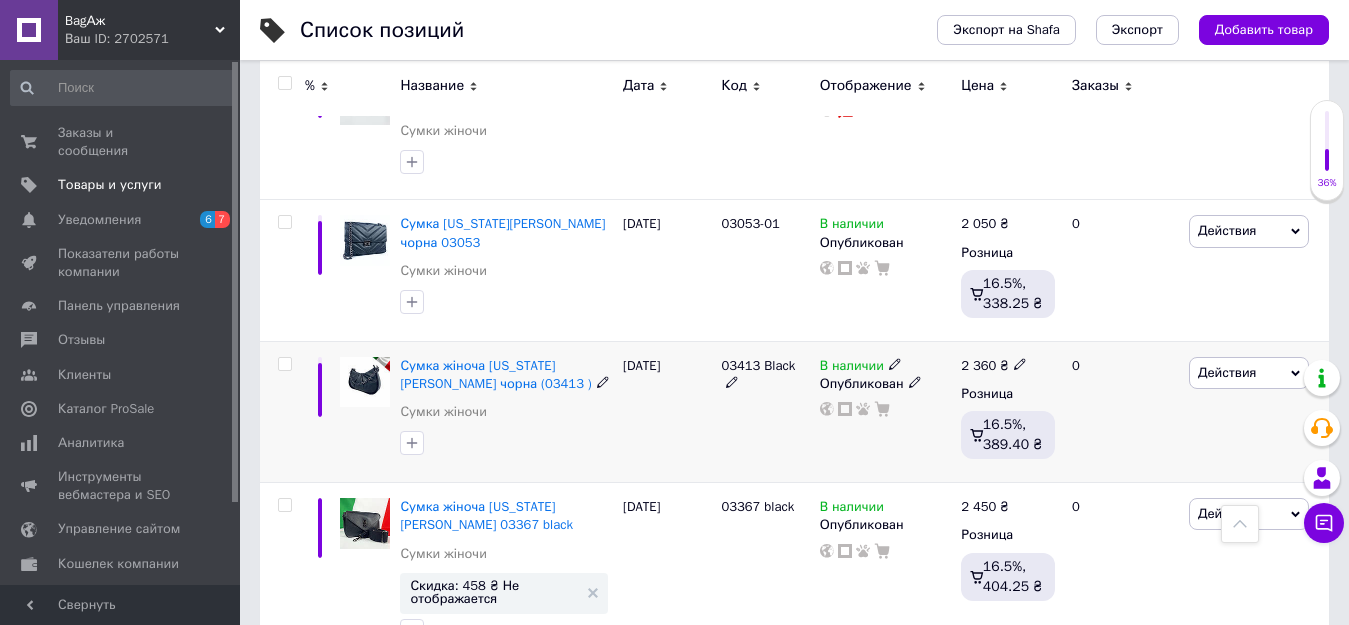 type on "03915" 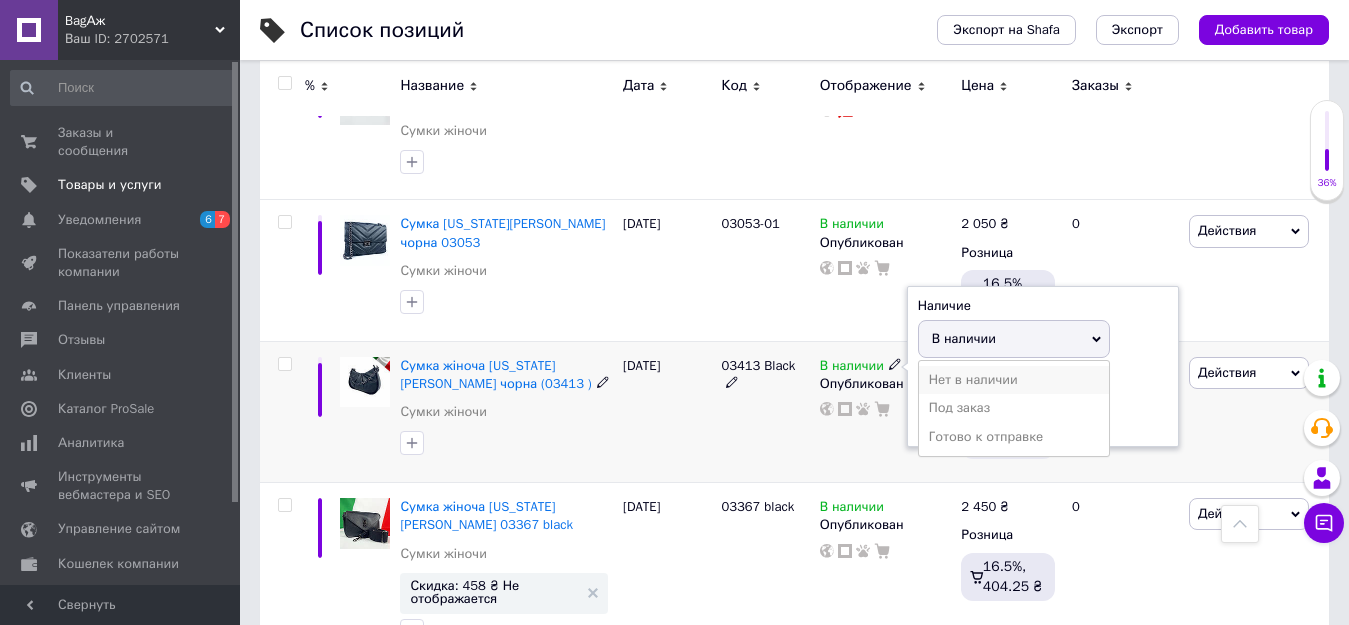 click on "Нет в наличии" at bounding box center (1014, 380) 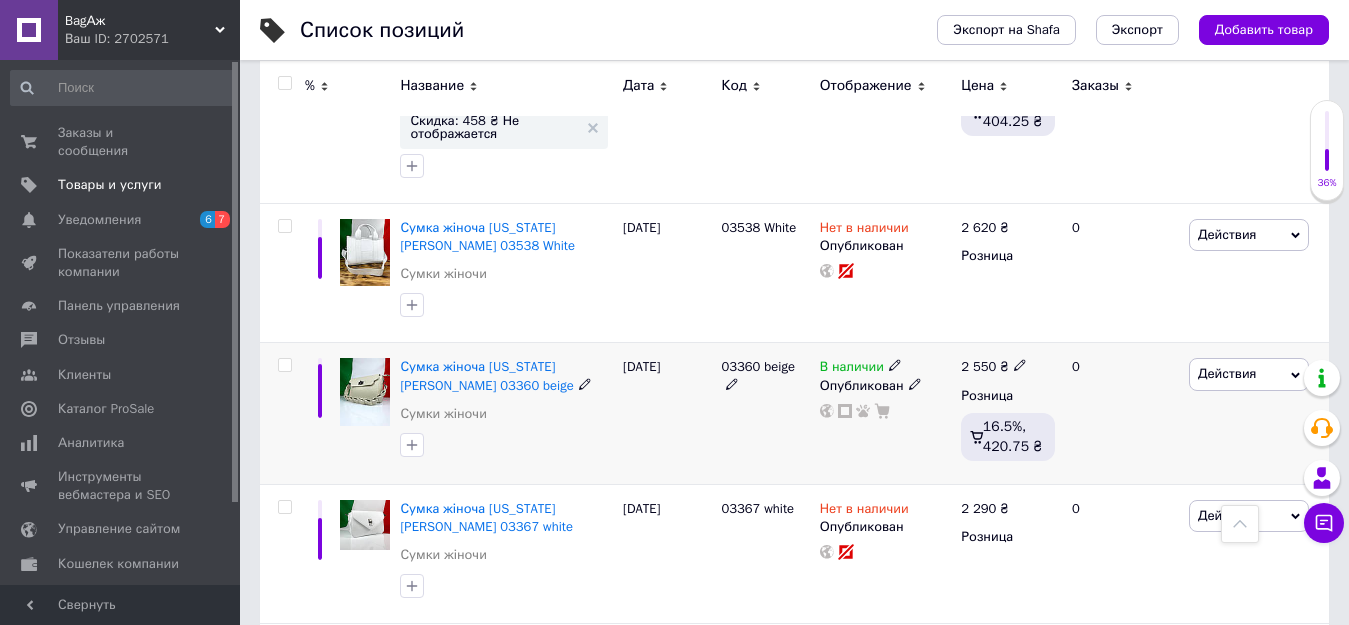 scroll, scrollTop: 1000, scrollLeft: 0, axis: vertical 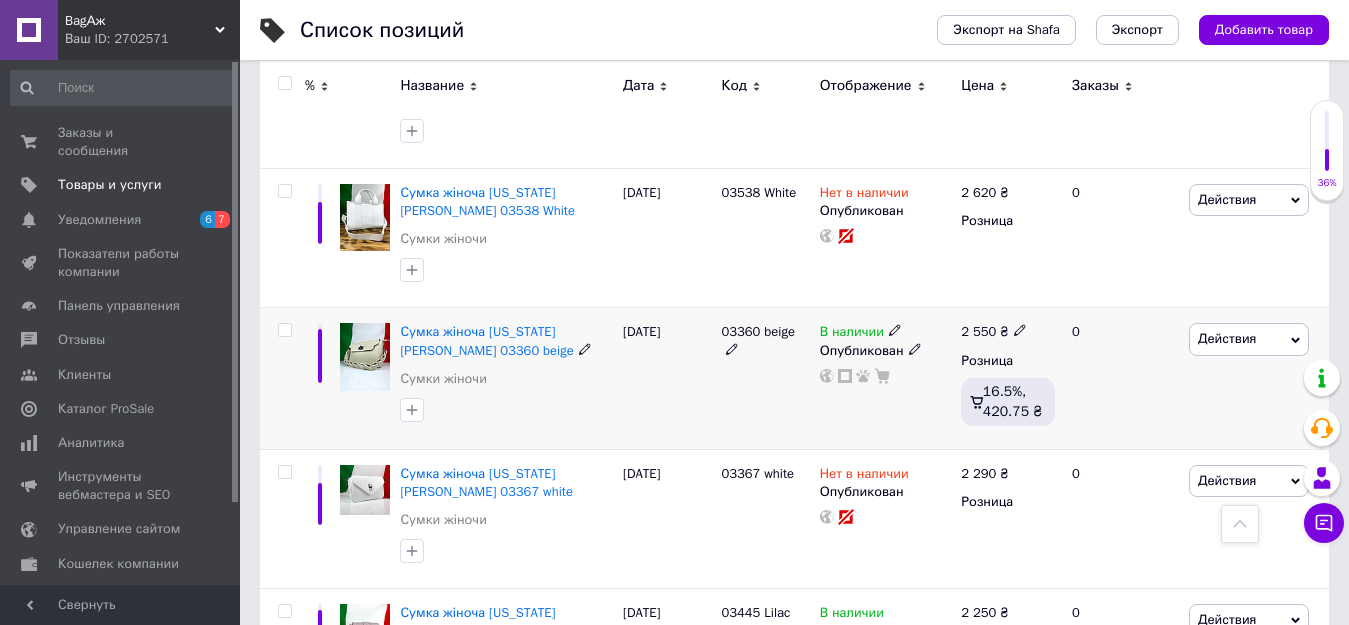 click 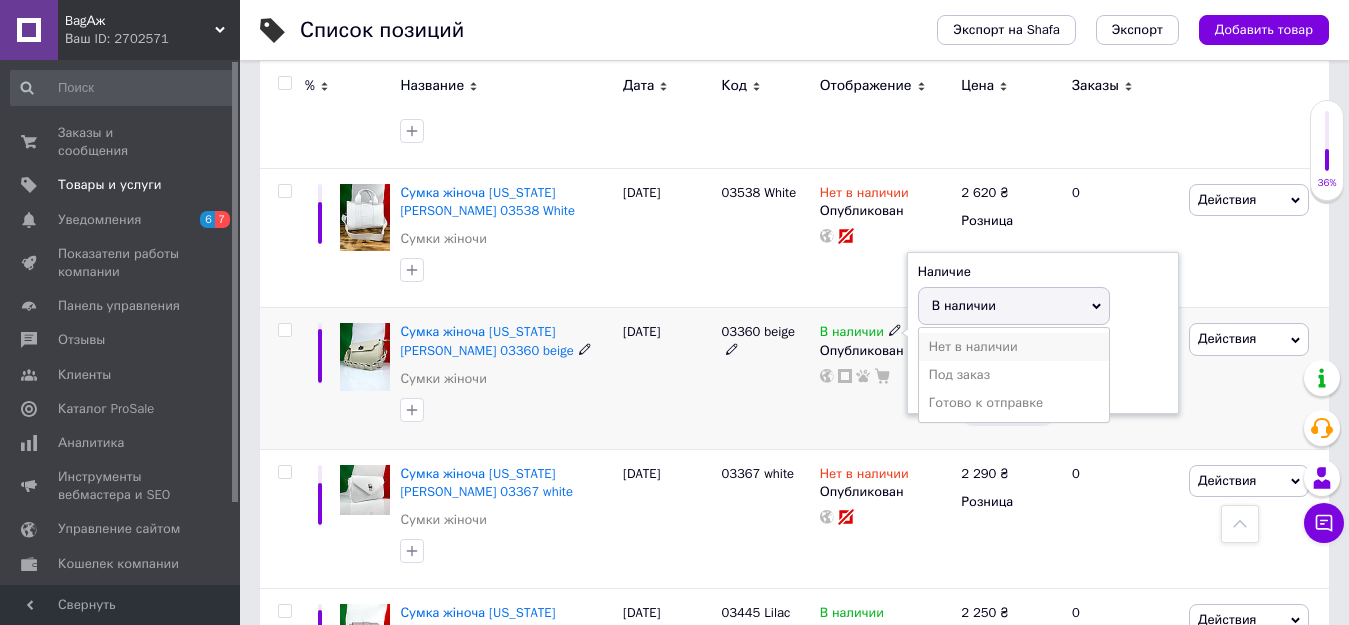 click on "Нет в наличии" at bounding box center [1014, 347] 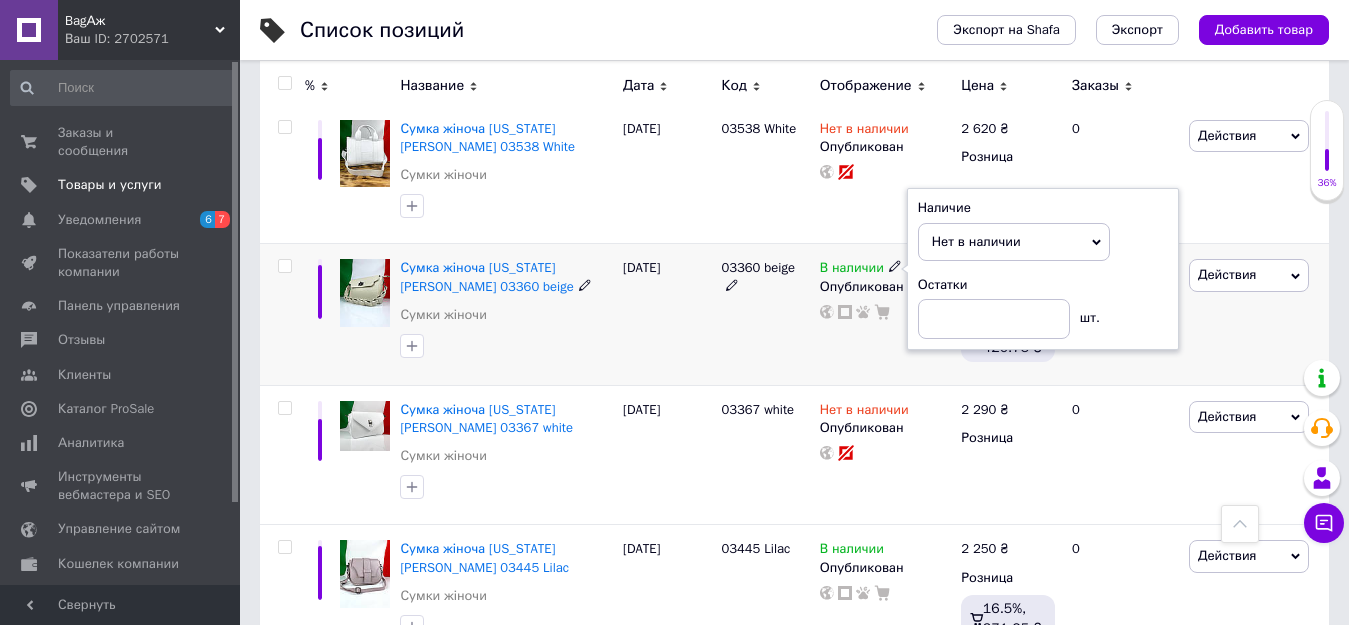 scroll, scrollTop: 1100, scrollLeft: 0, axis: vertical 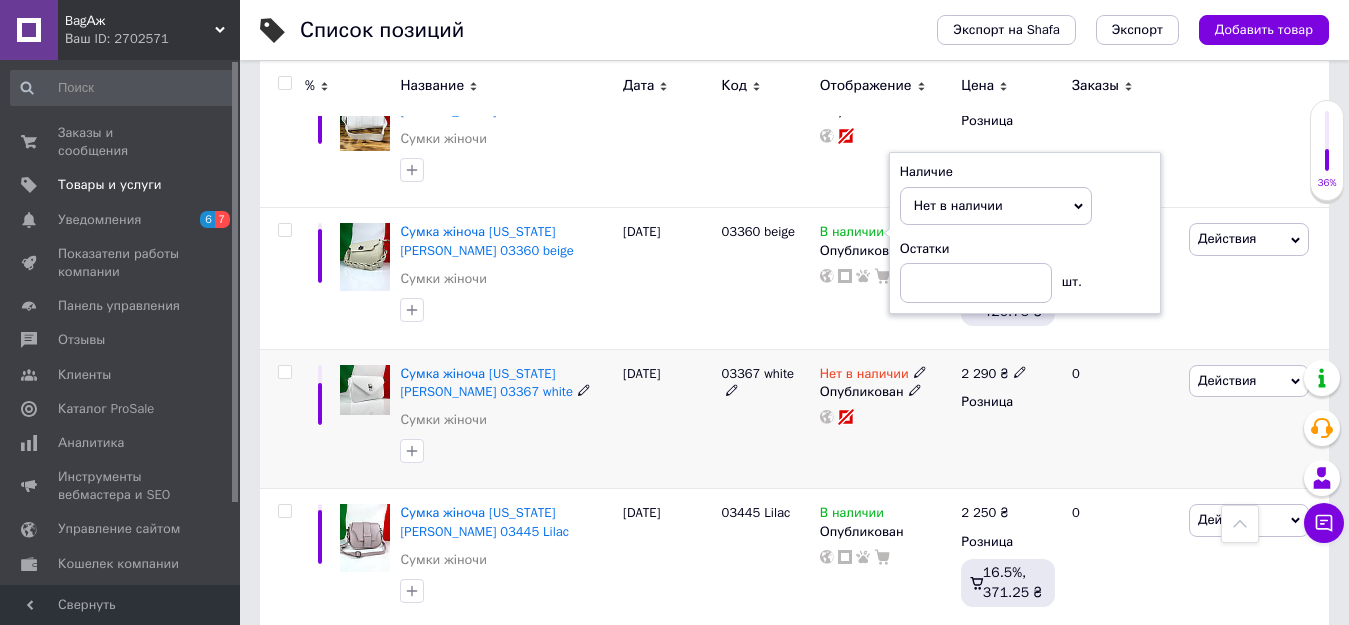 click 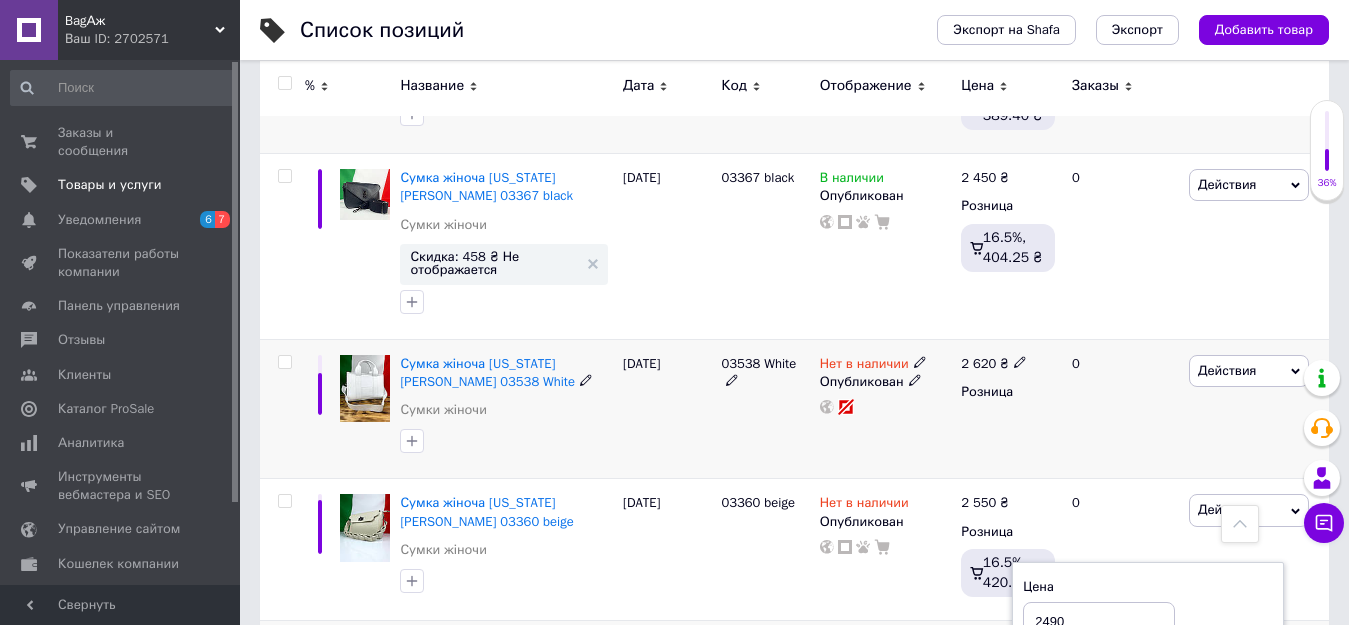 scroll, scrollTop: 700, scrollLeft: 0, axis: vertical 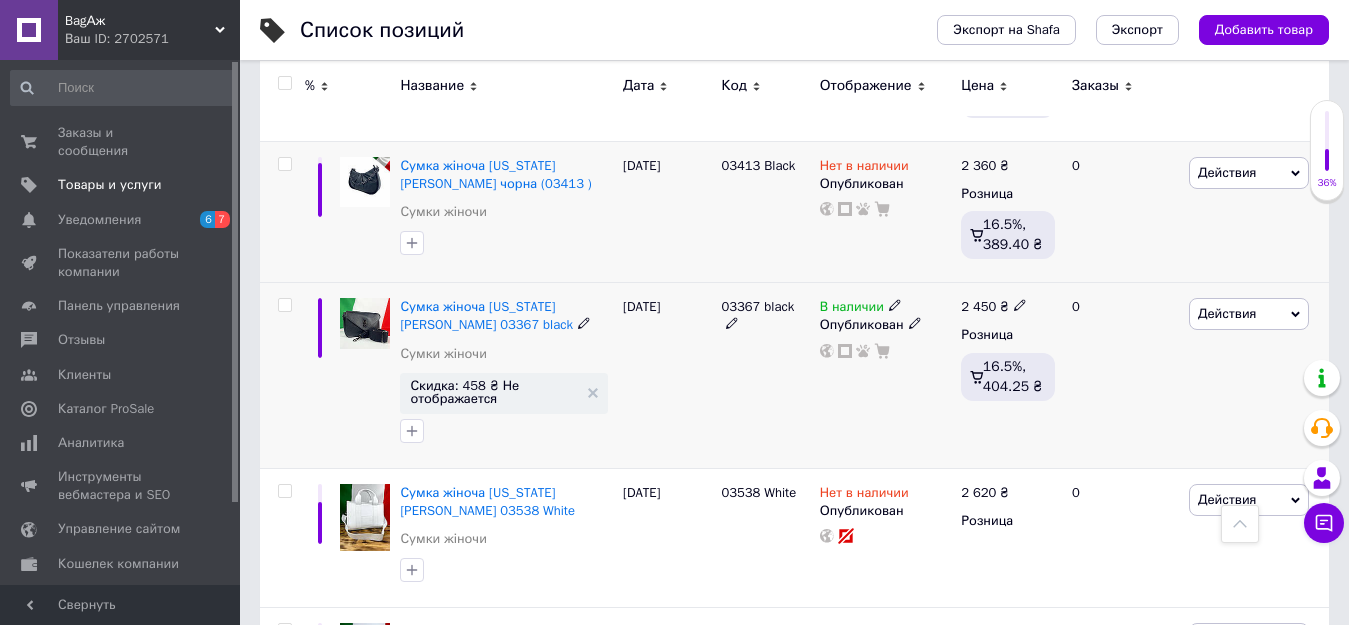 type on "2490" 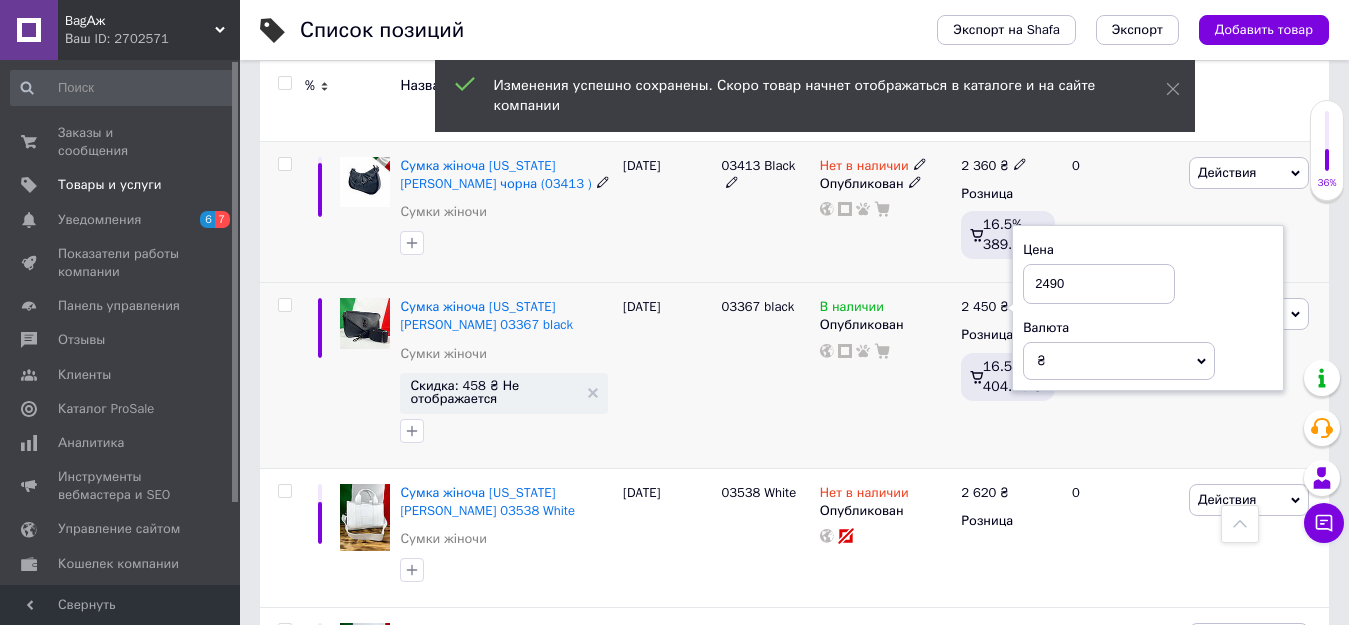 type on "2490" 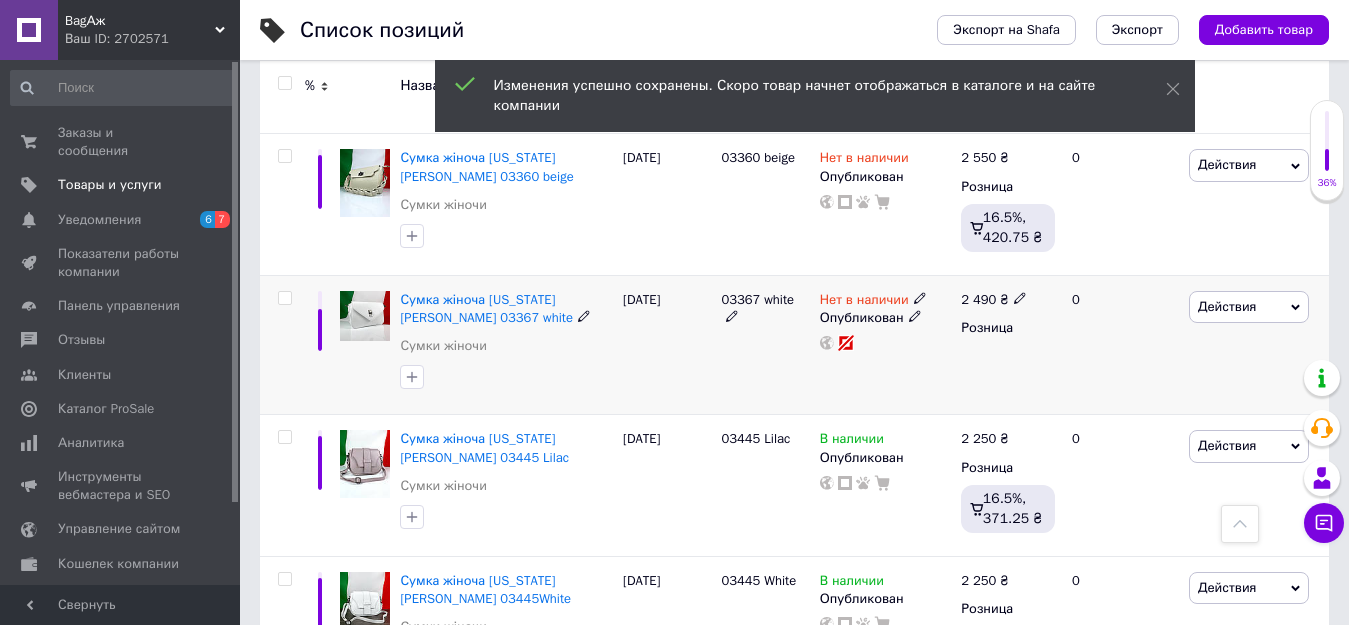 scroll, scrollTop: 1200, scrollLeft: 0, axis: vertical 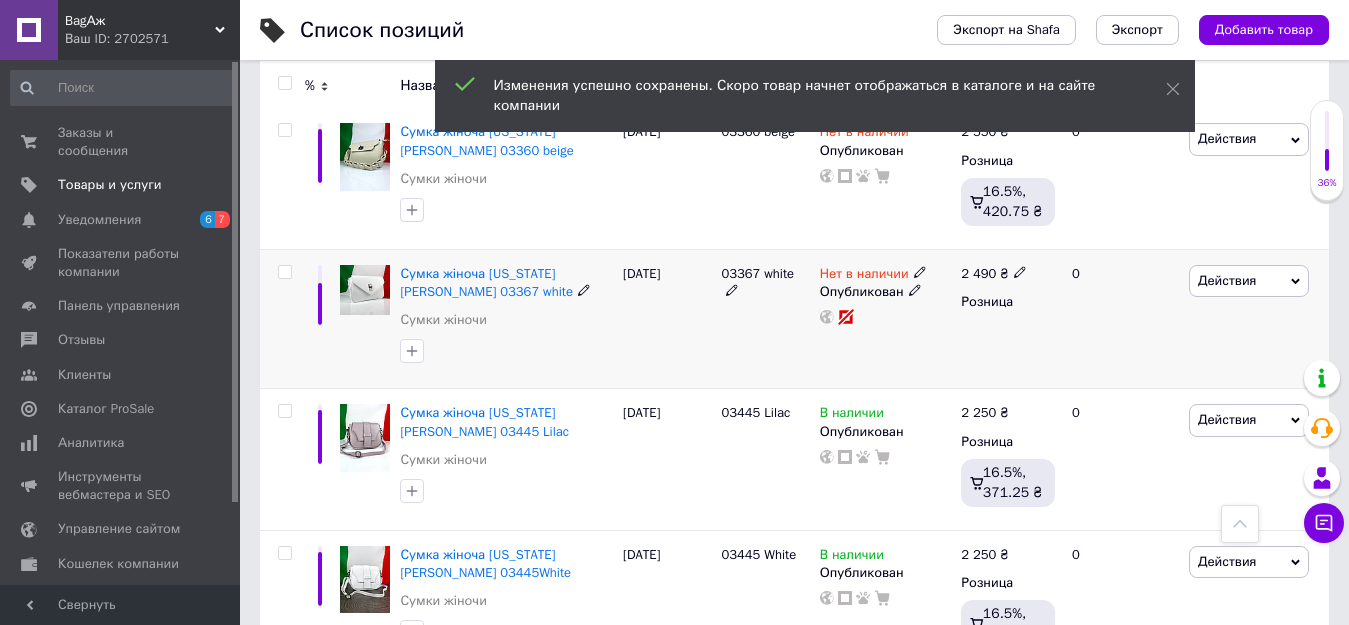 click 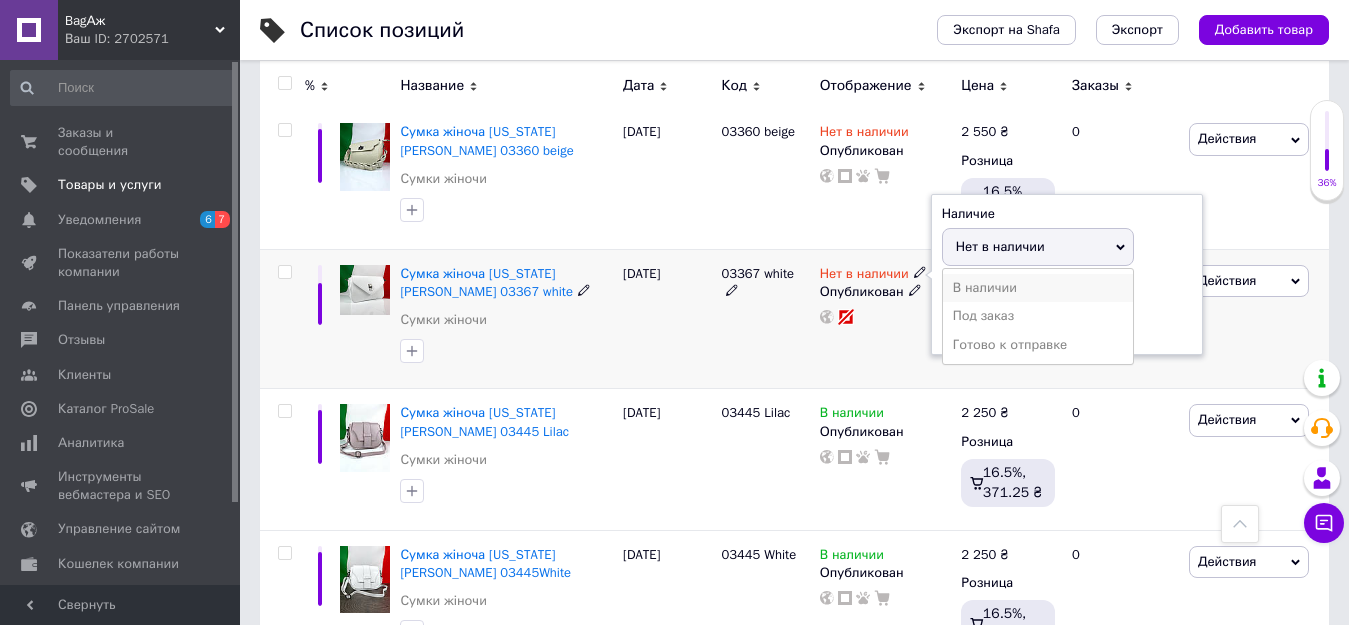 click on "В наличии" at bounding box center [1038, 288] 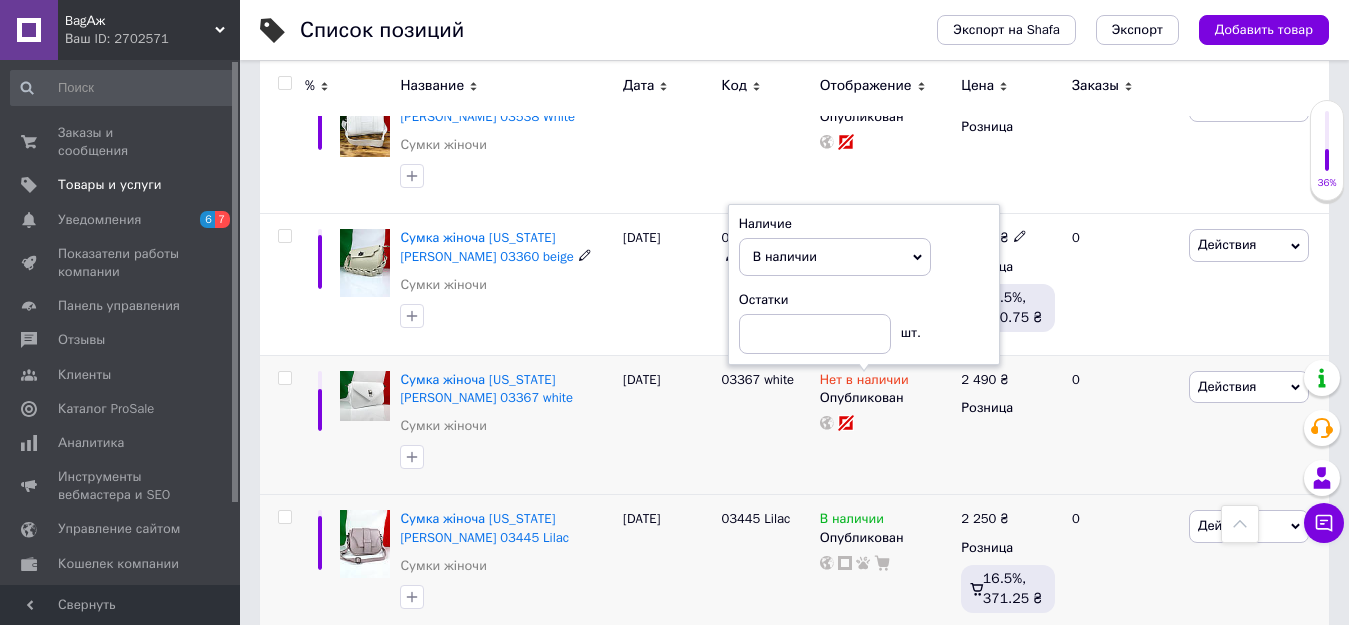 scroll, scrollTop: 1200, scrollLeft: 0, axis: vertical 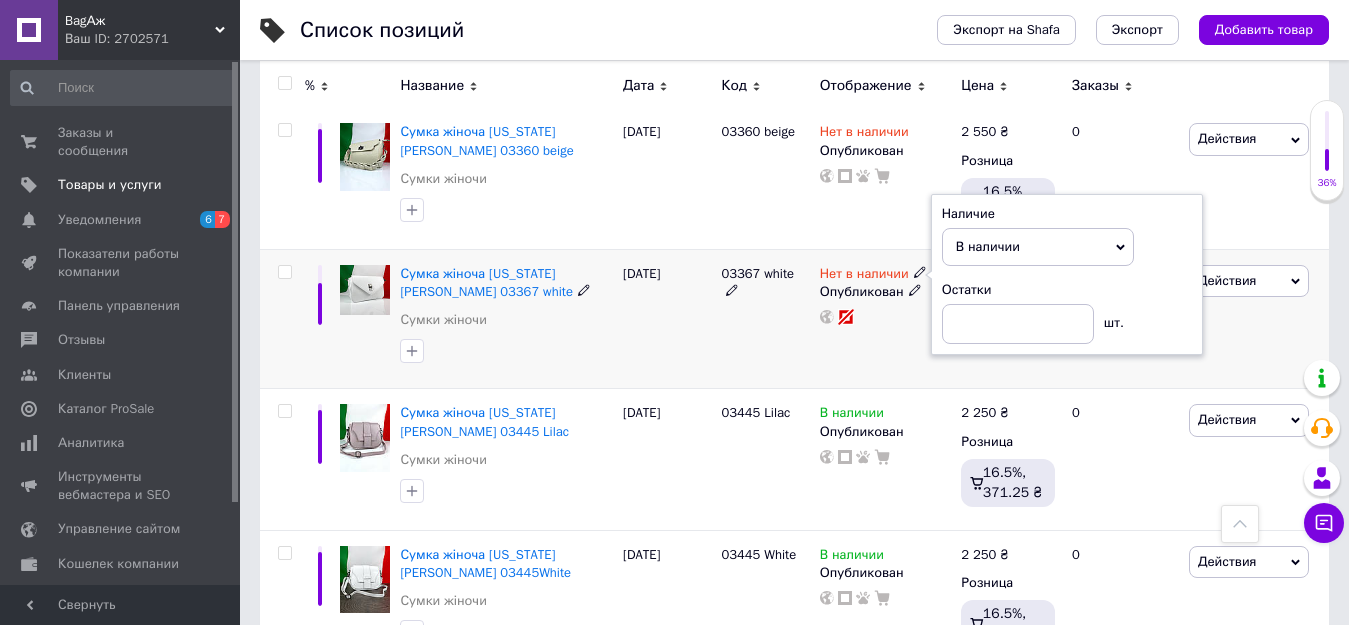 click 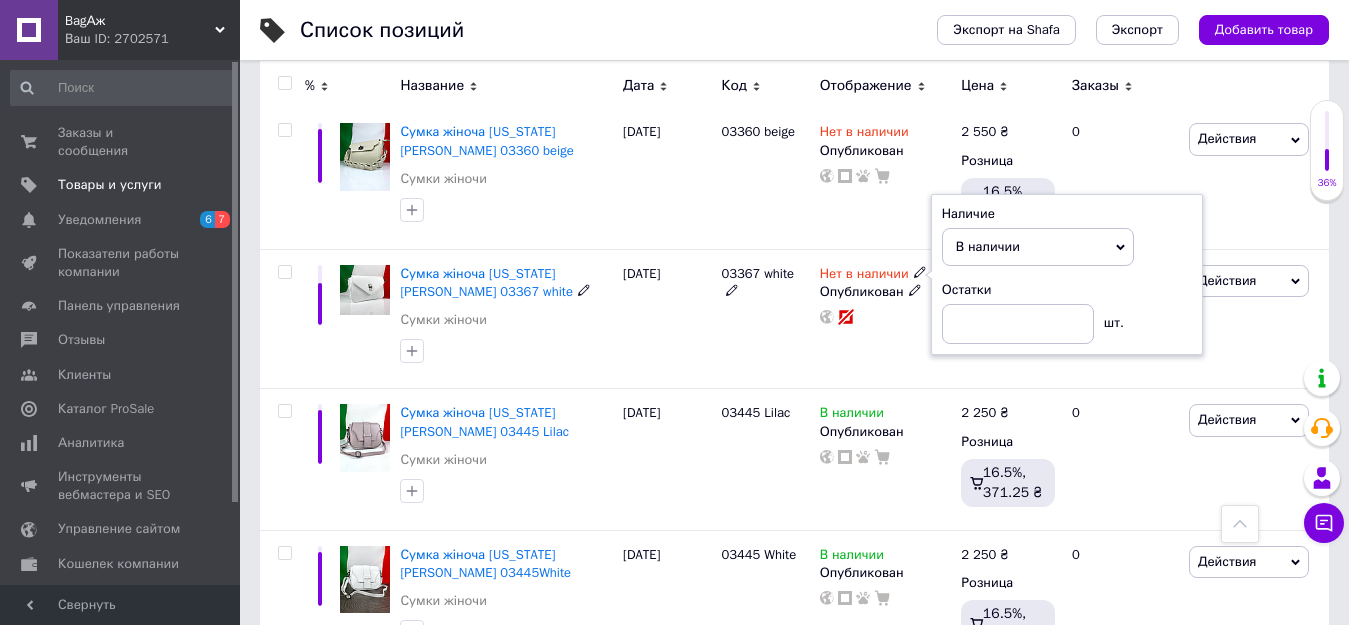 click on "% Название Дата Код Отображение Цена Заказы Сумка жіноча [US_STATE][PERSON_NAME] 03360 D.Taupe Сумки жіночи [DATE] 03360 D.Taupe Нет в наличии Опубликован 2 350   ₴ Розница 0 Действия Редактировать Поднять в начало группы Копировать Скидка Подарок Сопутствующие Скрыть Ярлык Добавить на витрину Добавить в кампанию Каталог ProSale Удалить Сумка жіноча [US_STATE][PERSON_NAME] 03570 [PERSON_NAME] Сумки жіночи [DATE] 03570 ginger Нет в наличии Опубликован 1 800   ₴ Розница 0 Действия Редактировать Поднять в начало группы Копировать Скидка Подарок Сопутствующие Скрыть Ярлык Добавить на витрину Добавить в кампанию Каталог ProSale   0" at bounding box center (794, 701) 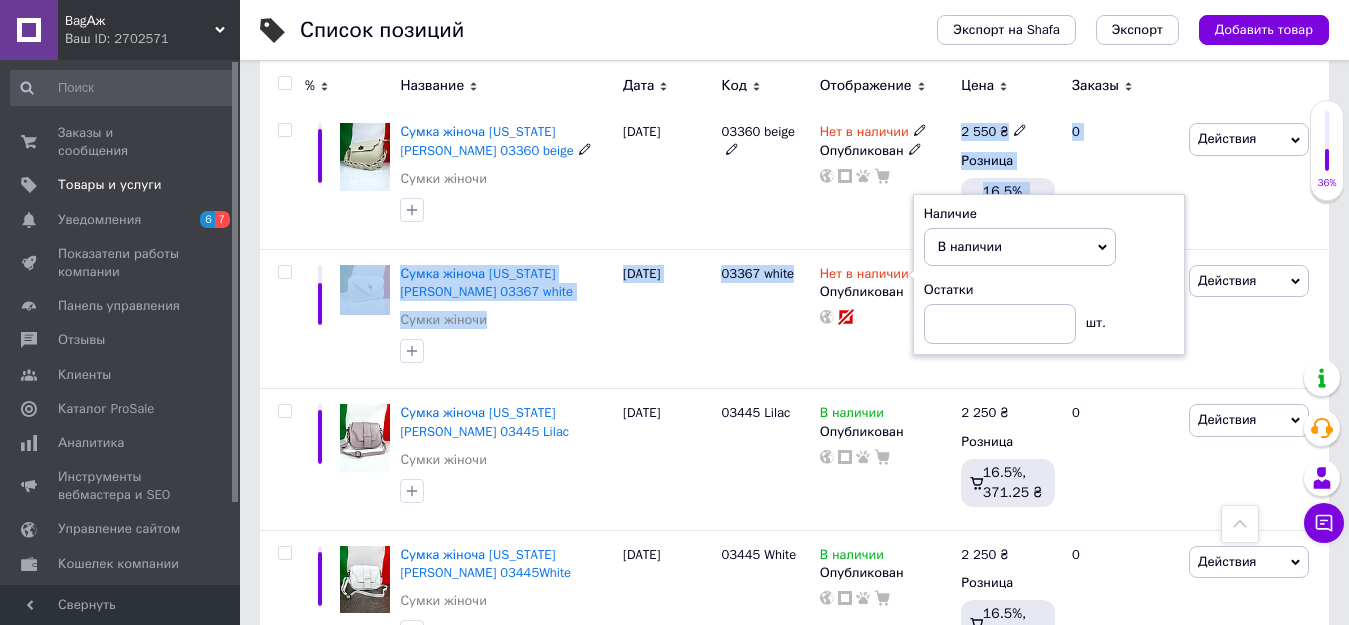 click on "[DATE]" at bounding box center (667, 178) 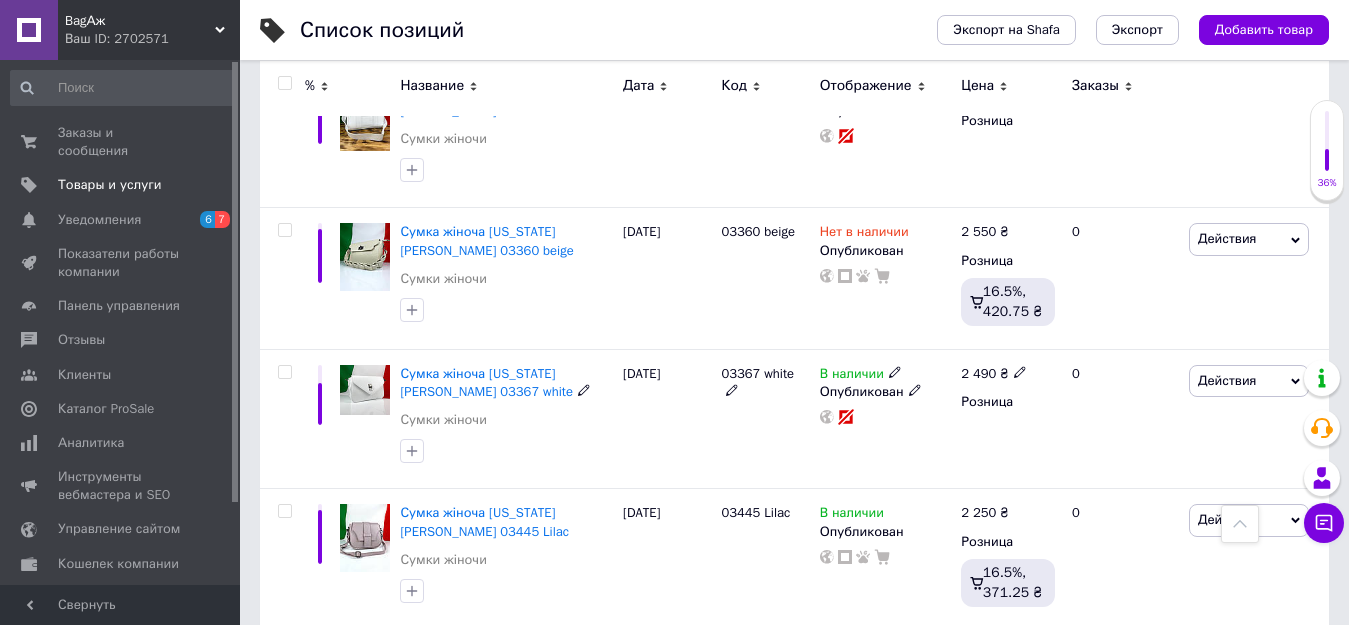 scroll, scrollTop: 1200, scrollLeft: 0, axis: vertical 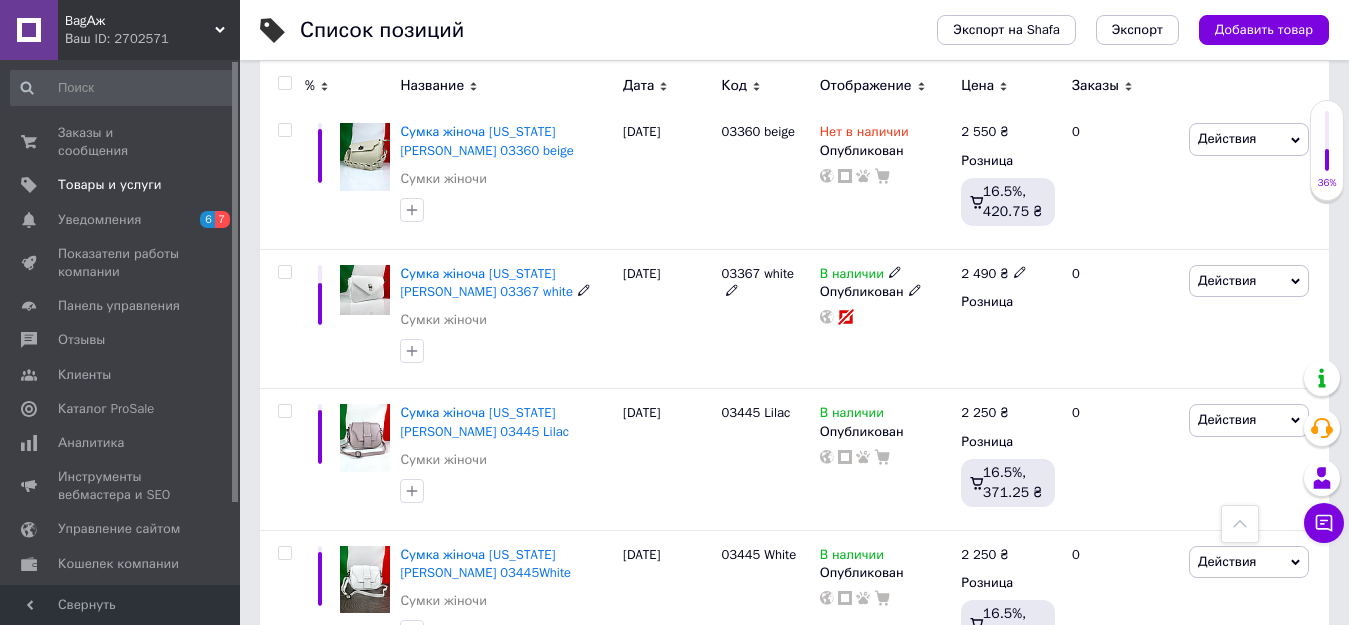 click 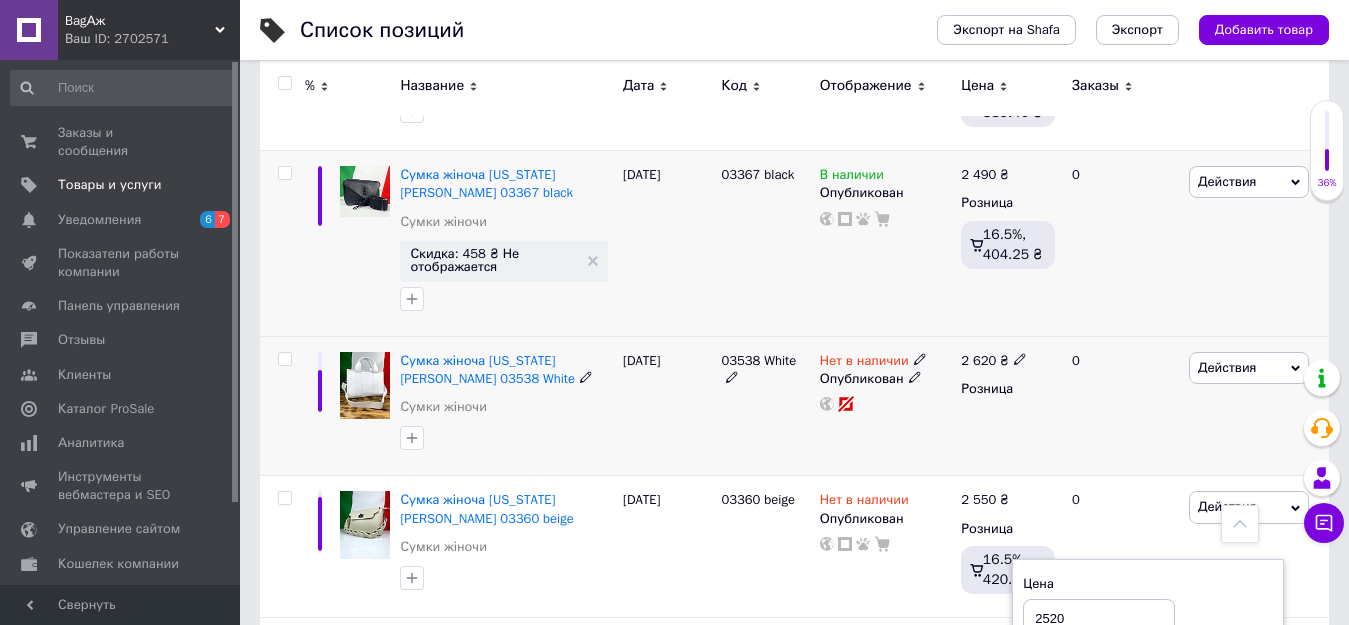 scroll, scrollTop: 800, scrollLeft: 0, axis: vertical 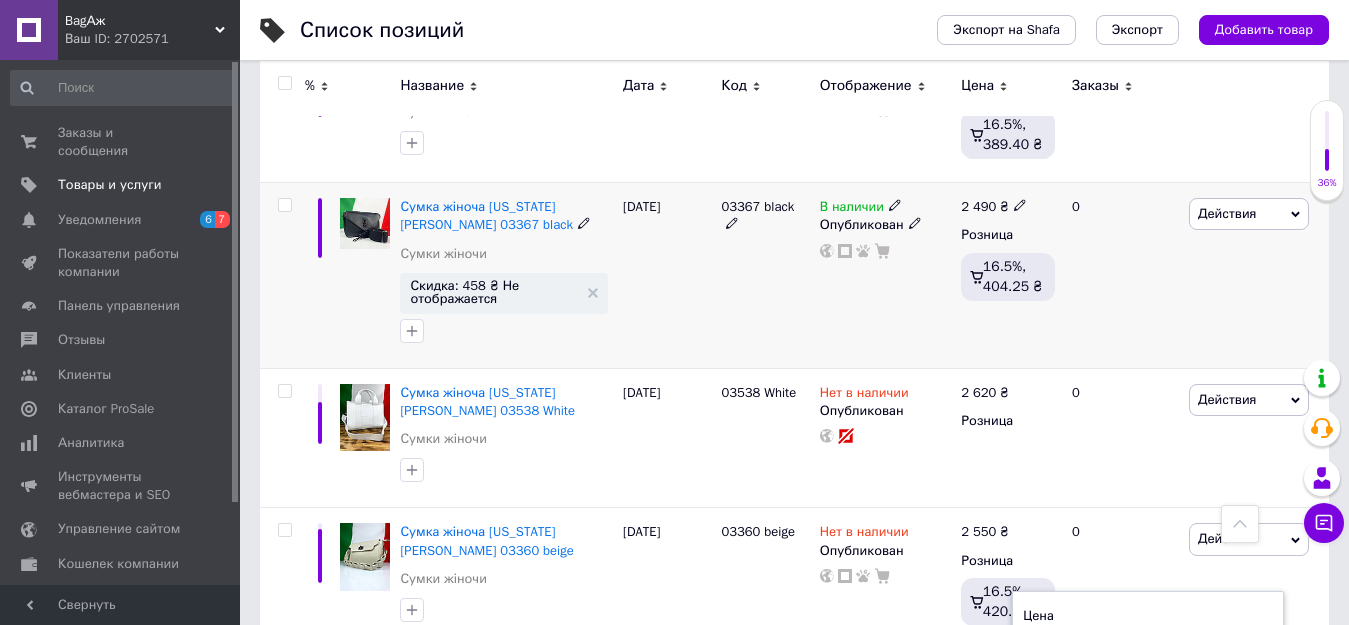 type on "2520" 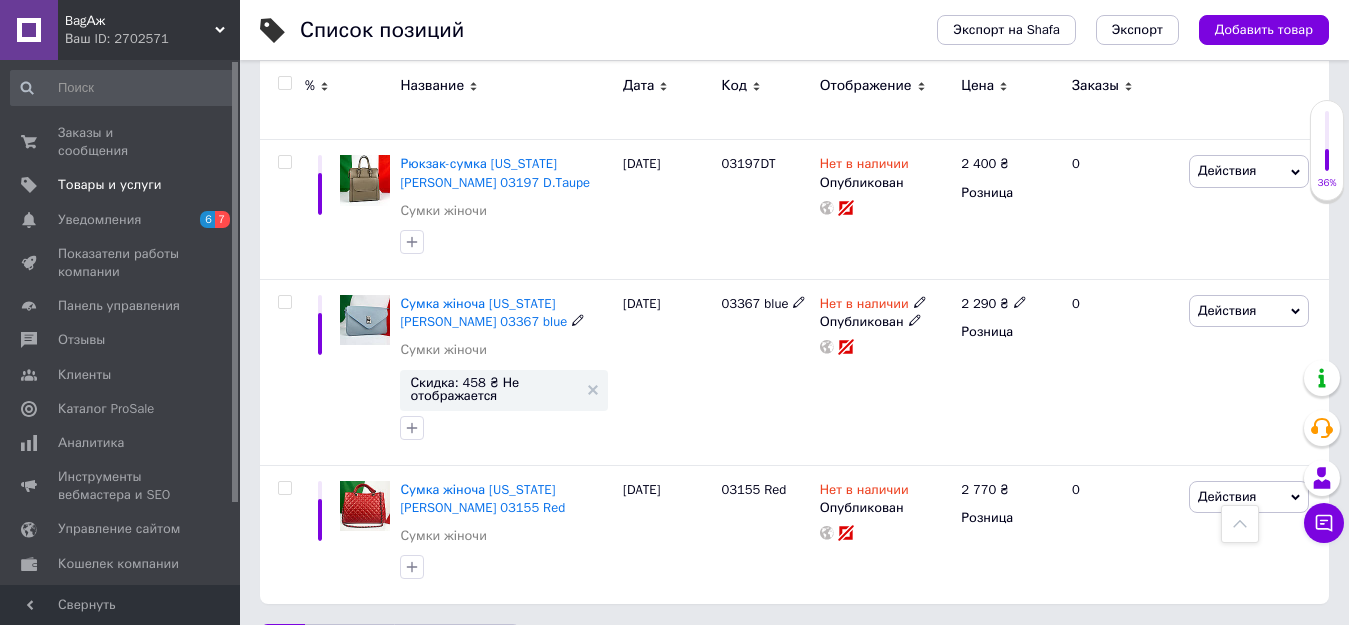 scroll, scrollTop: 2875, scrollLeft: 0, axis: vertical 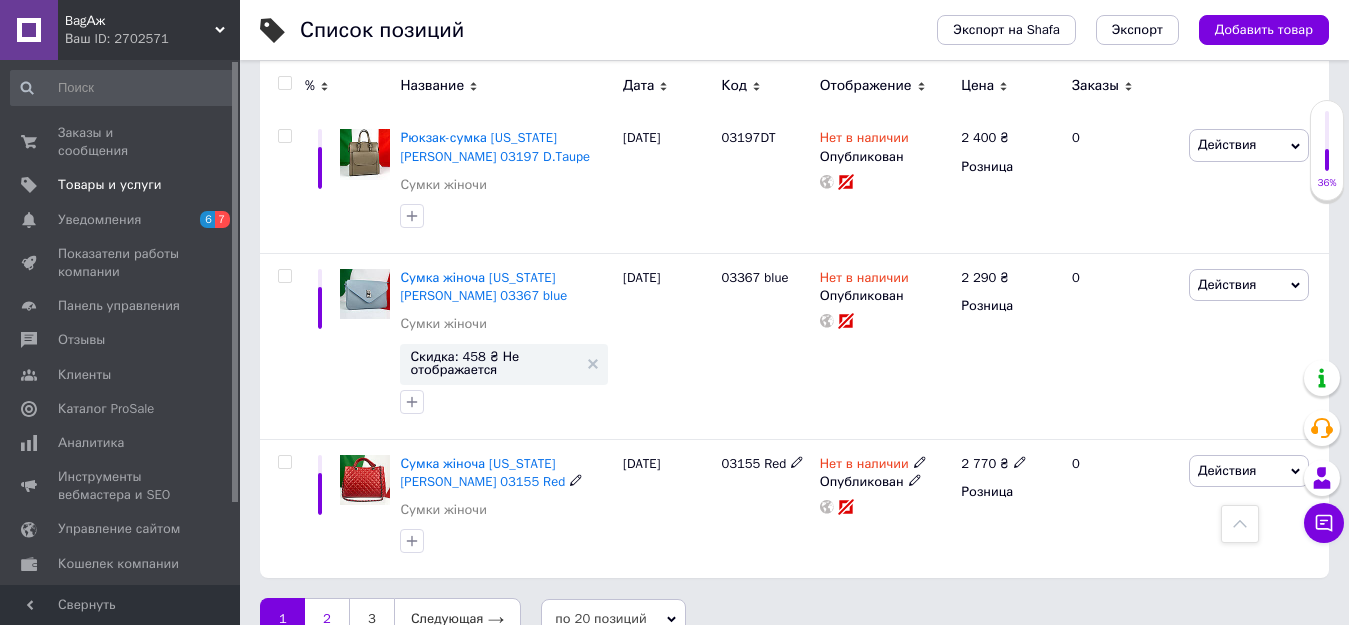 type on "2520" 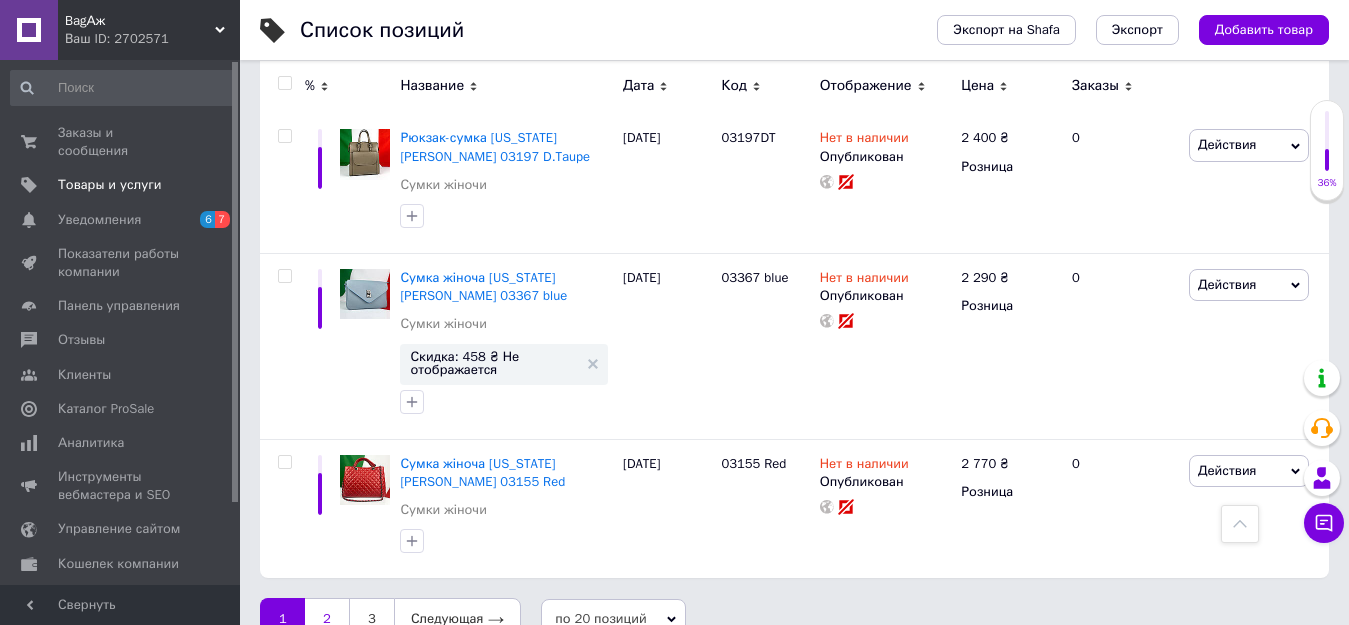 click on "2" at bounding box center [327, 619] 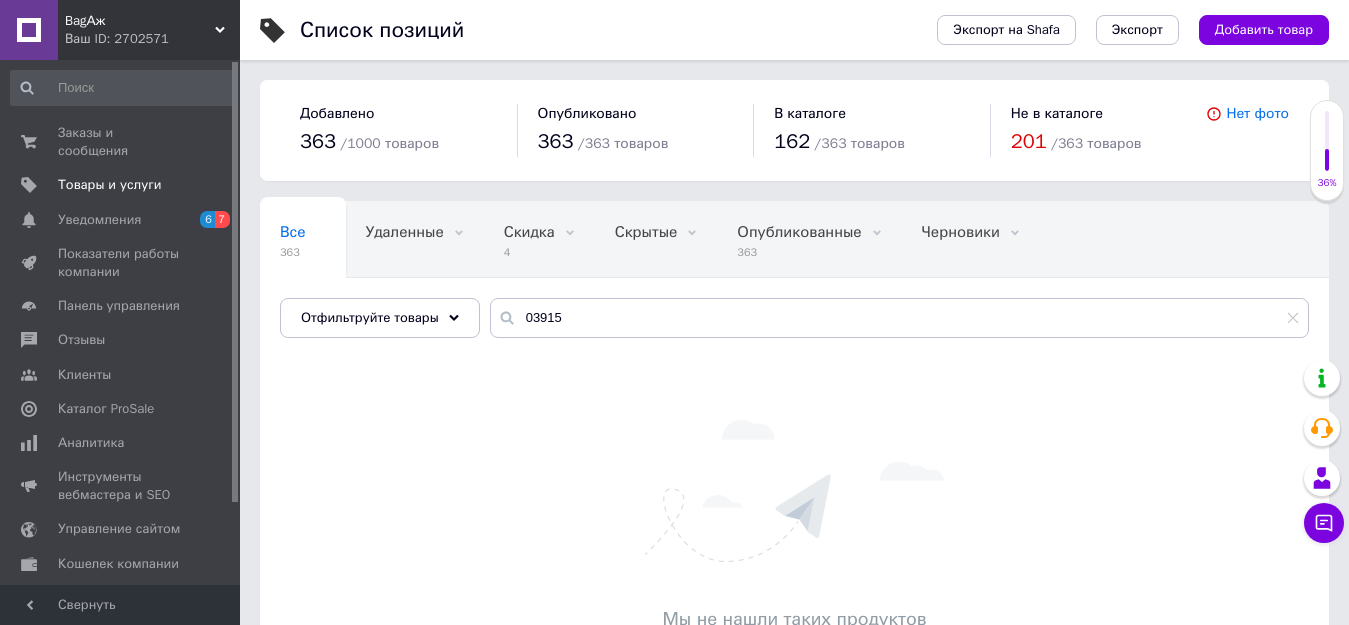 scroll, scrollTop: 123, scrollLeft: 0, axis: vertical 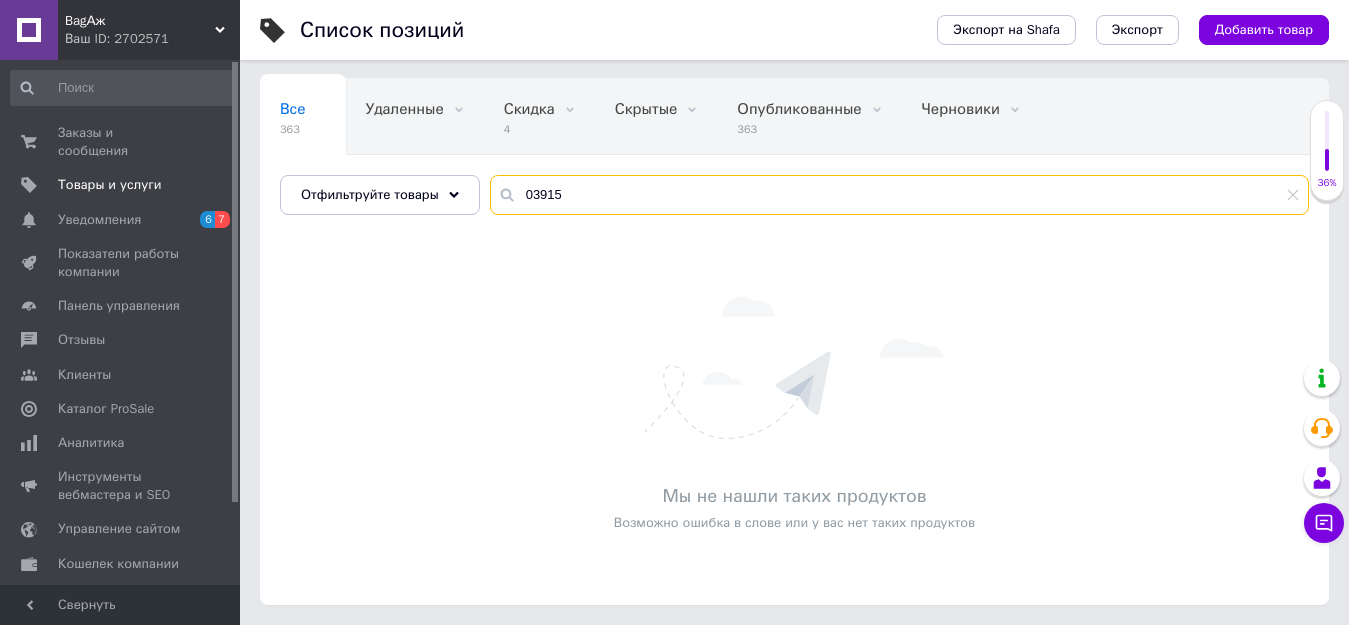 drag, startPoint x: 562, startPoint y: 184, endPoint x: 492, endPoint y: 191, distance: 70.34913 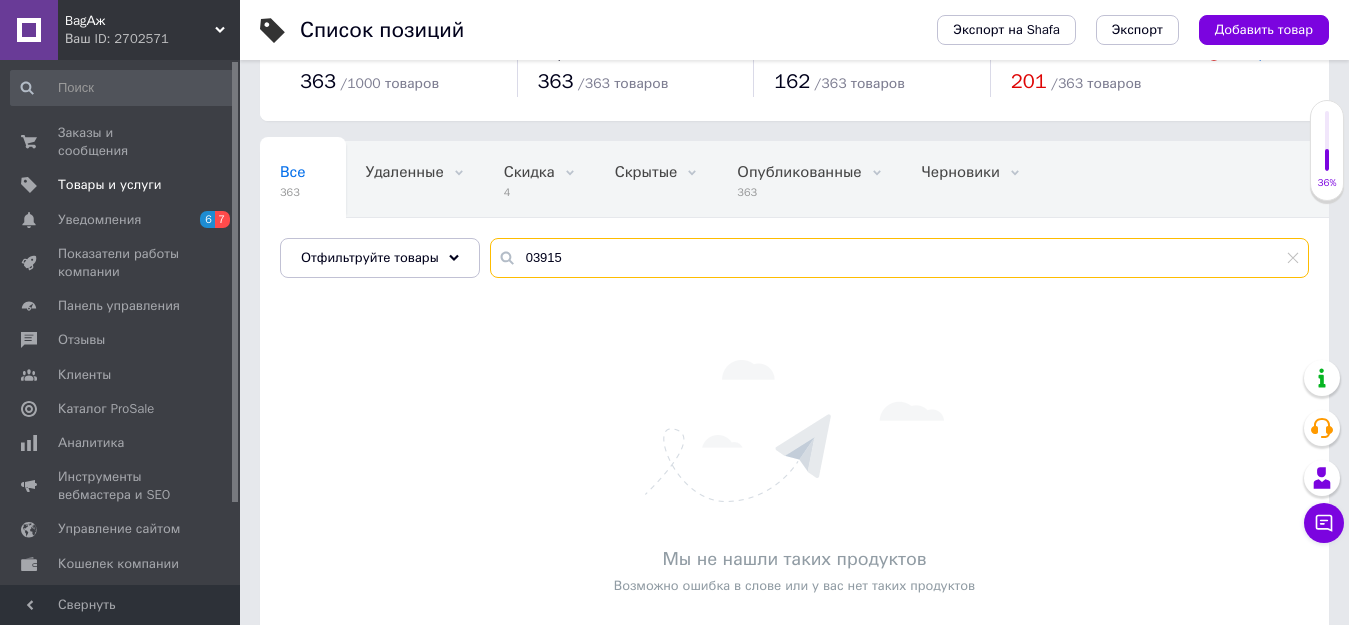 scroll, scrollTop: 0, scrollLeft: 0, axis: both 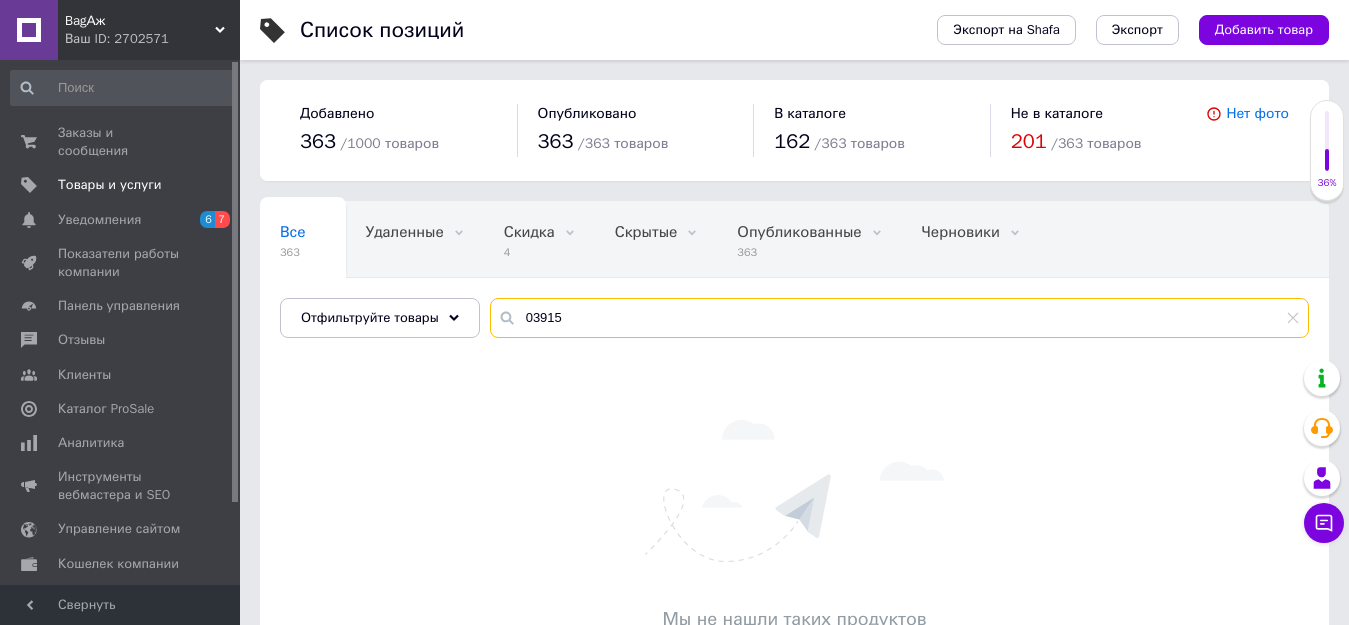 click on "03915" at bounding box center (899, 318) 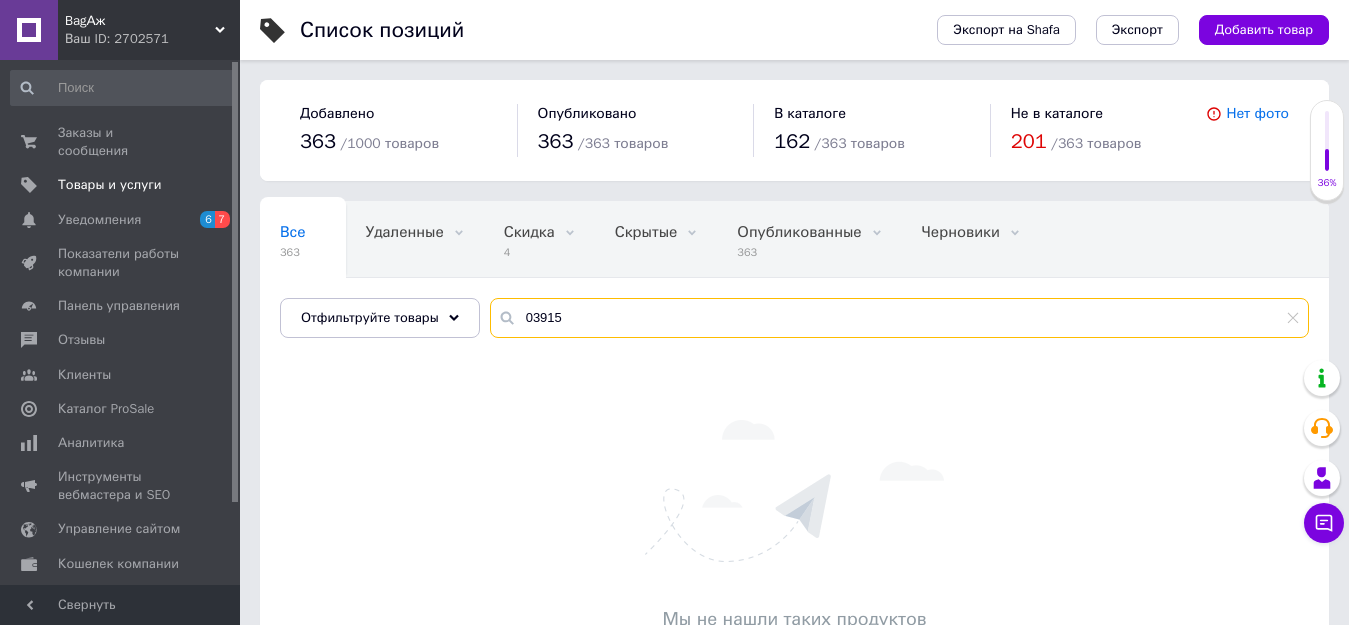 type on "03915" 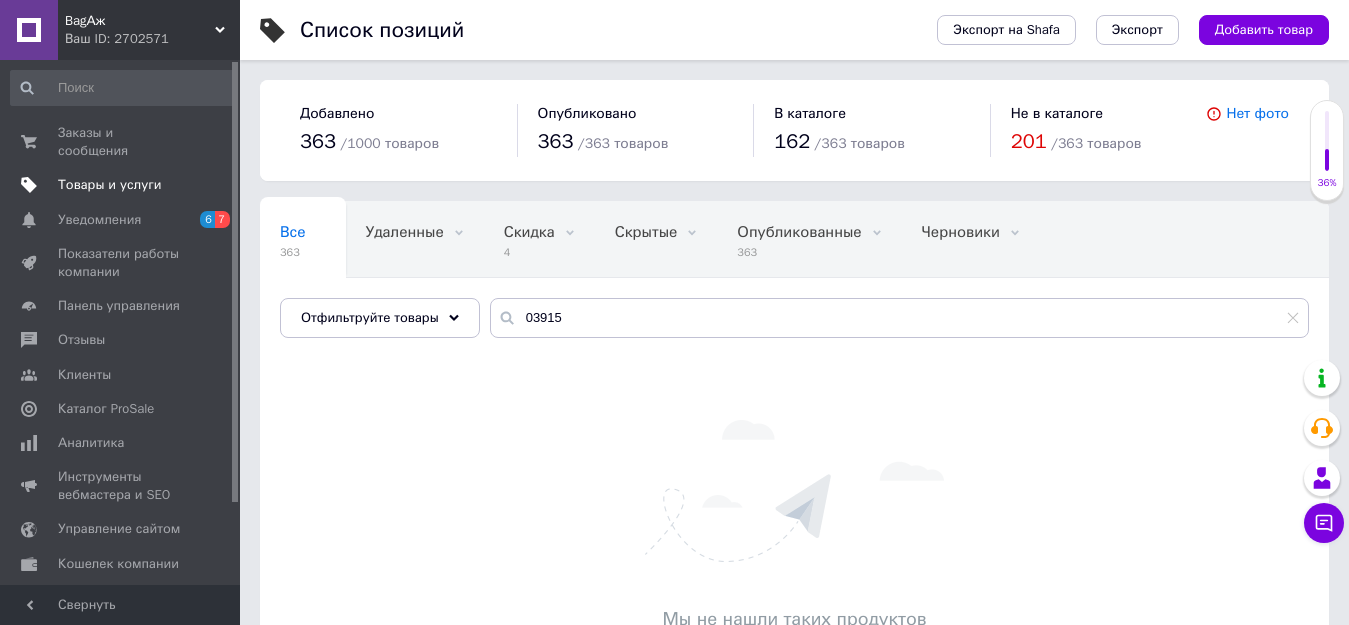 click on "Товары и услуги" at bounding box center (123, 185) 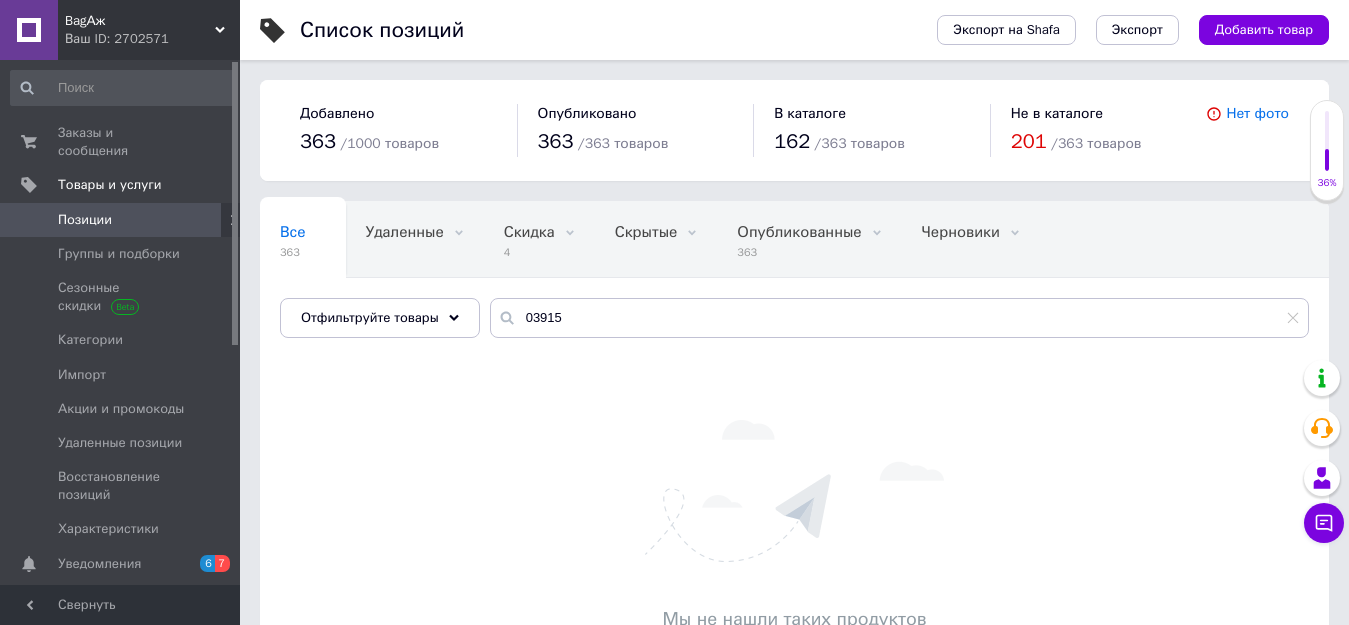 click on "Позиции" at bounding box center (85, 220) 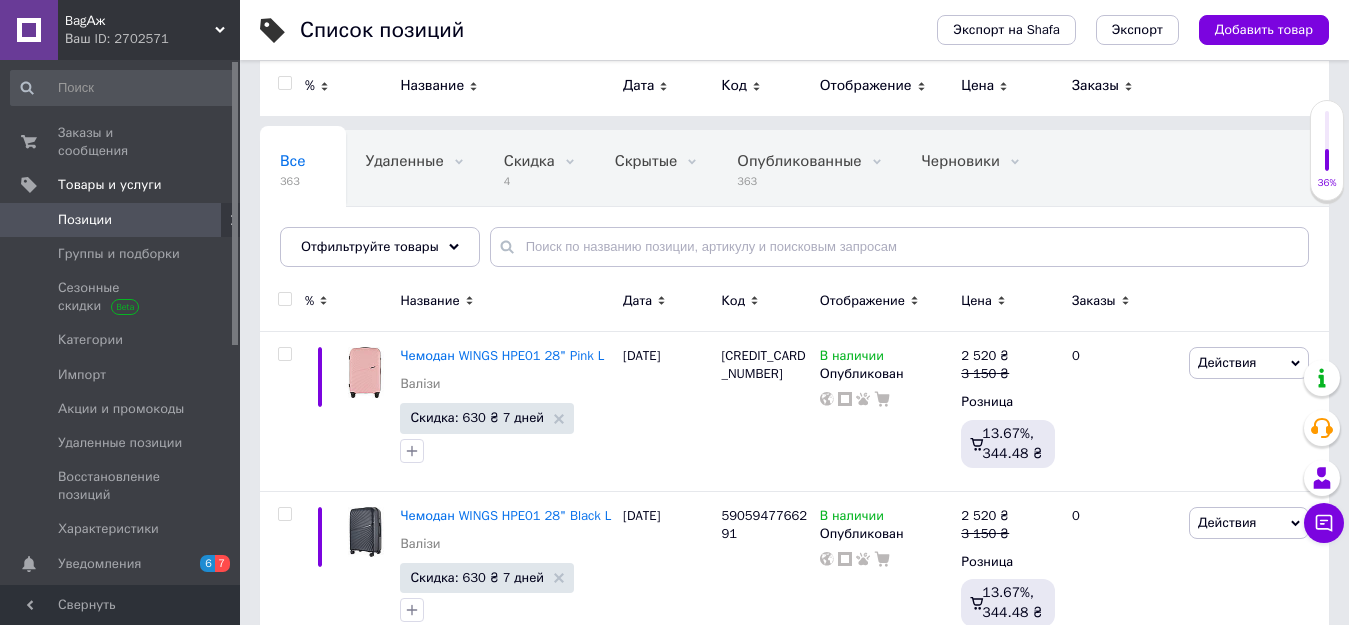 scroll, scrollTop: 0, scrollLeft: 0, axis: both 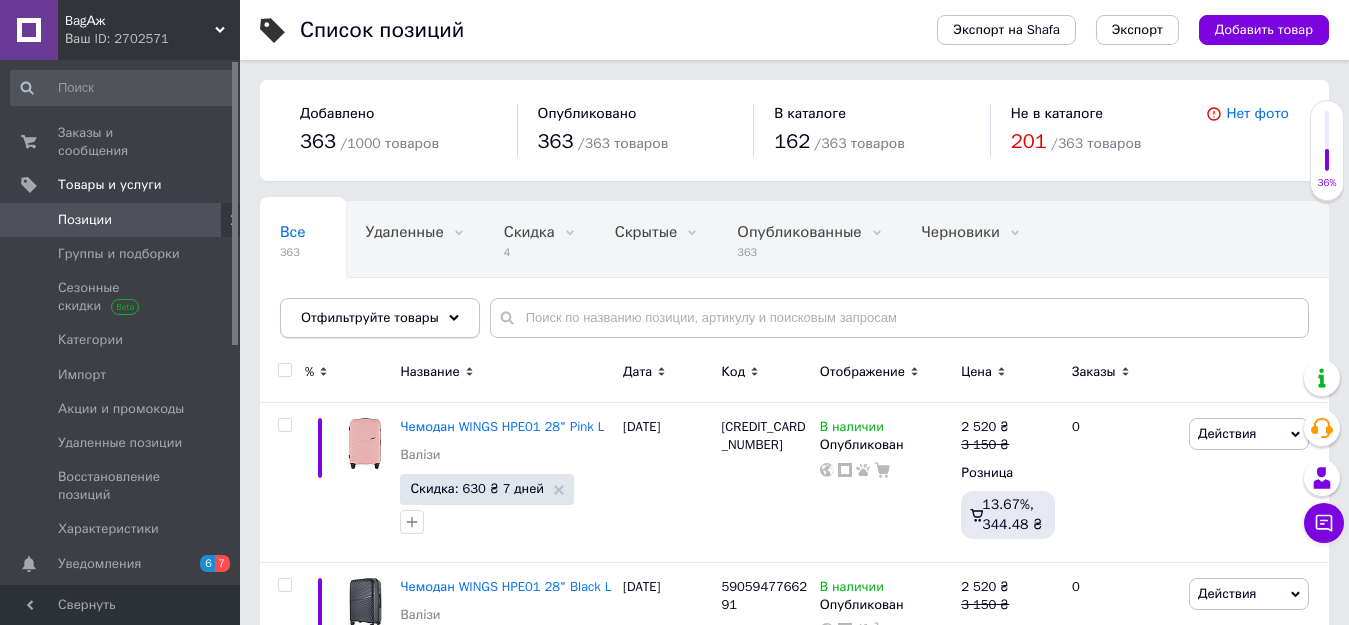 click on "Отфильтруйте товары" at bounding box center [380, 318] 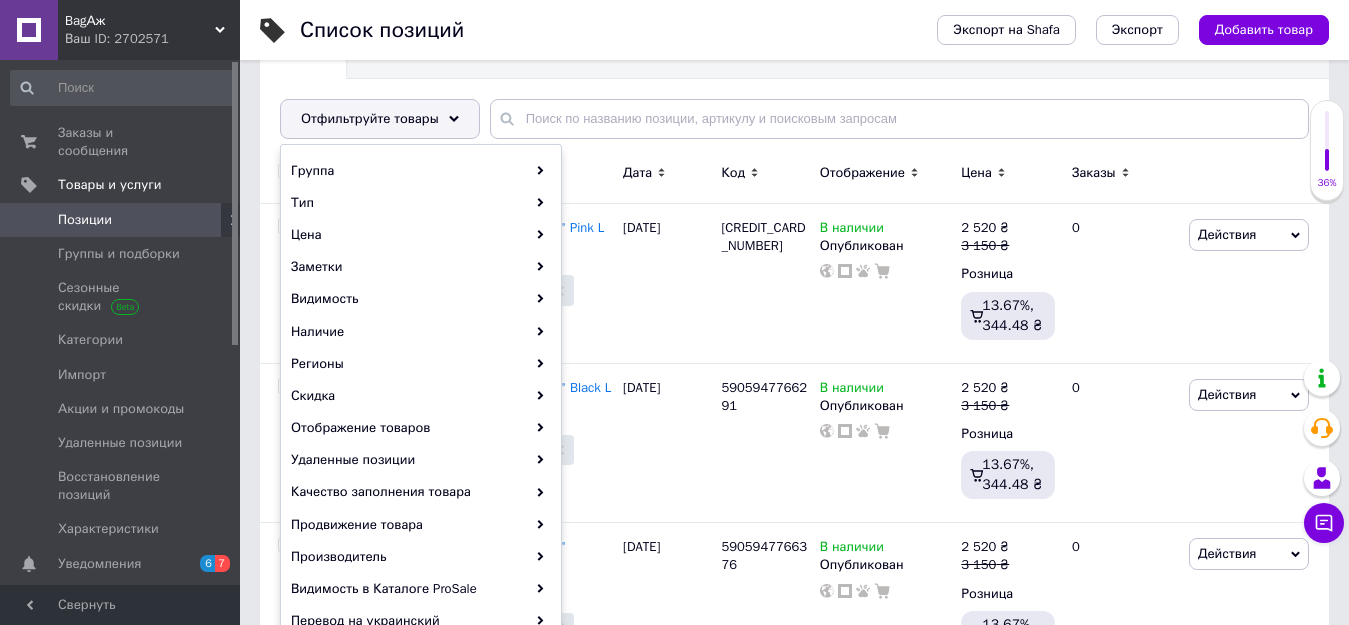 scroll, scrollTop: 200, scrollLeft: 0, axis: vertical 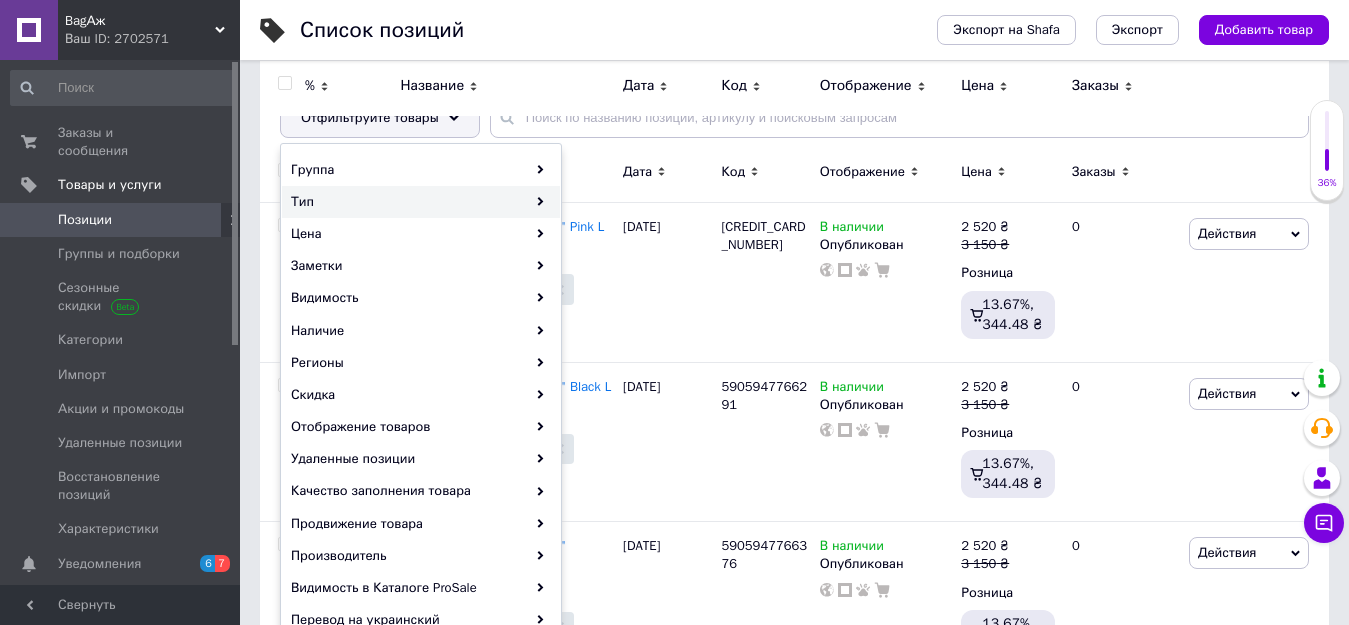 click on "Тип" at bounding box center (421, 202) 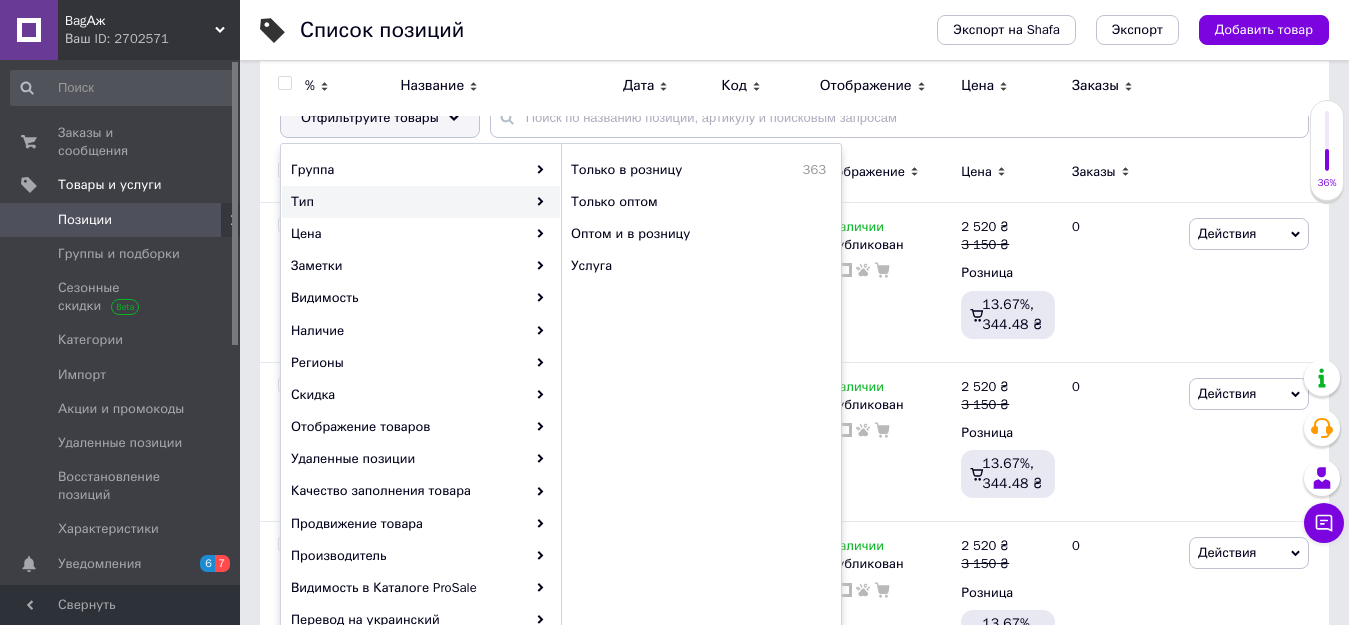 click on "Тип" at bounding box center [421, 202] 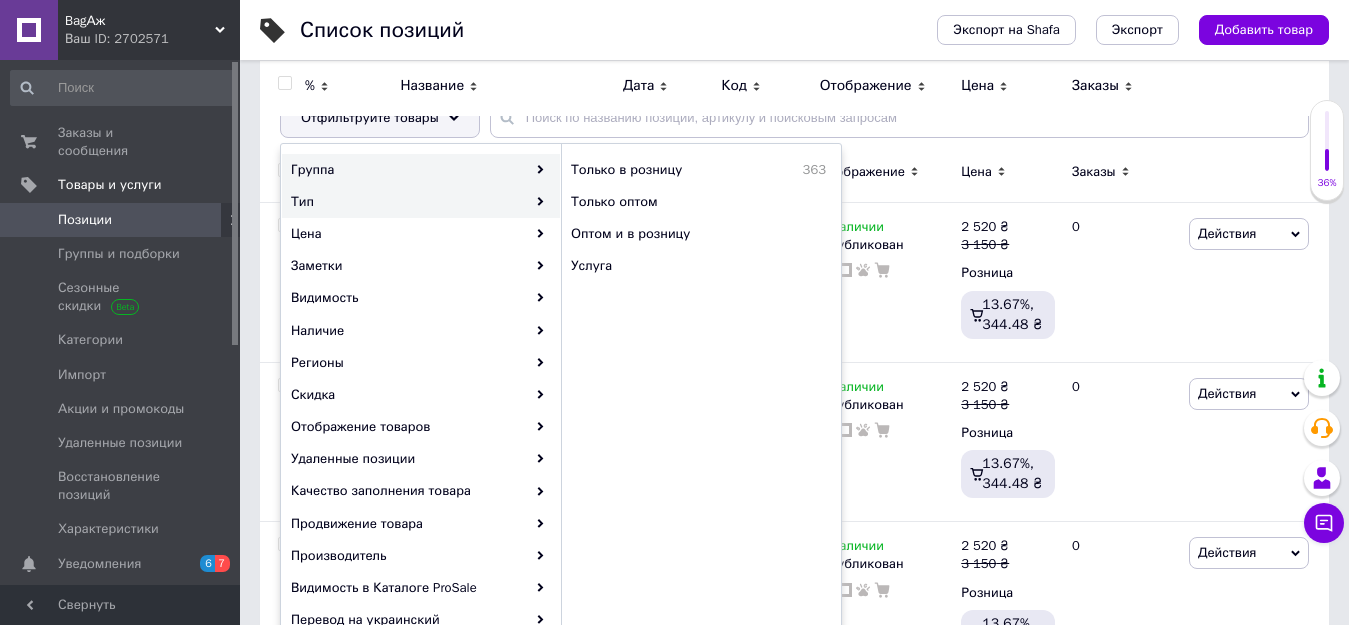 click on "Группа" at bounding box center (421, 170) 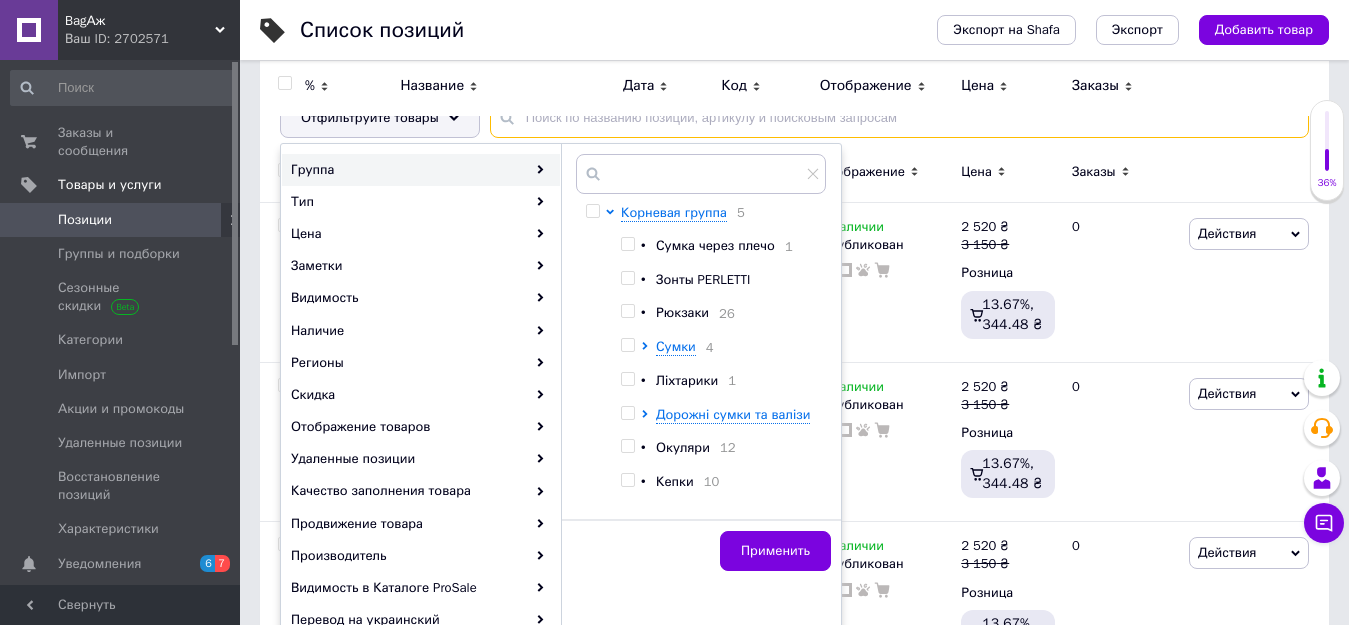 click at bounding box center (899, 118) 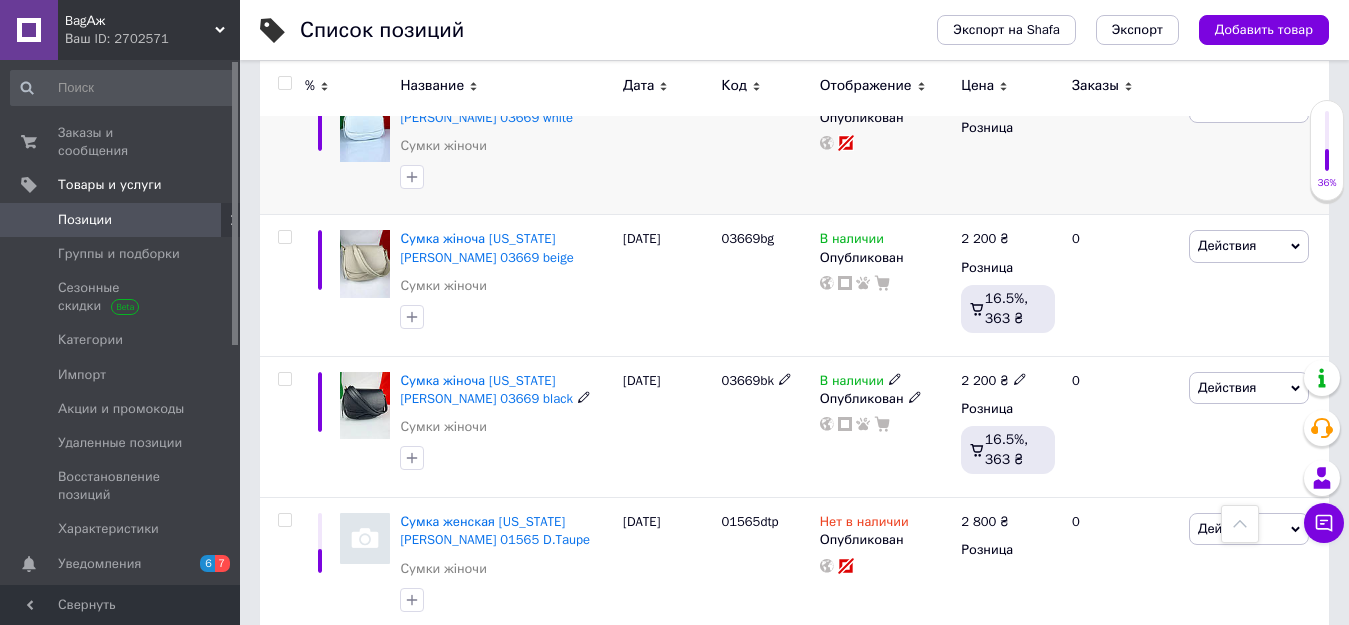 scroll, scrollTop: 1300, scrollLeft: 0, axis: vertical 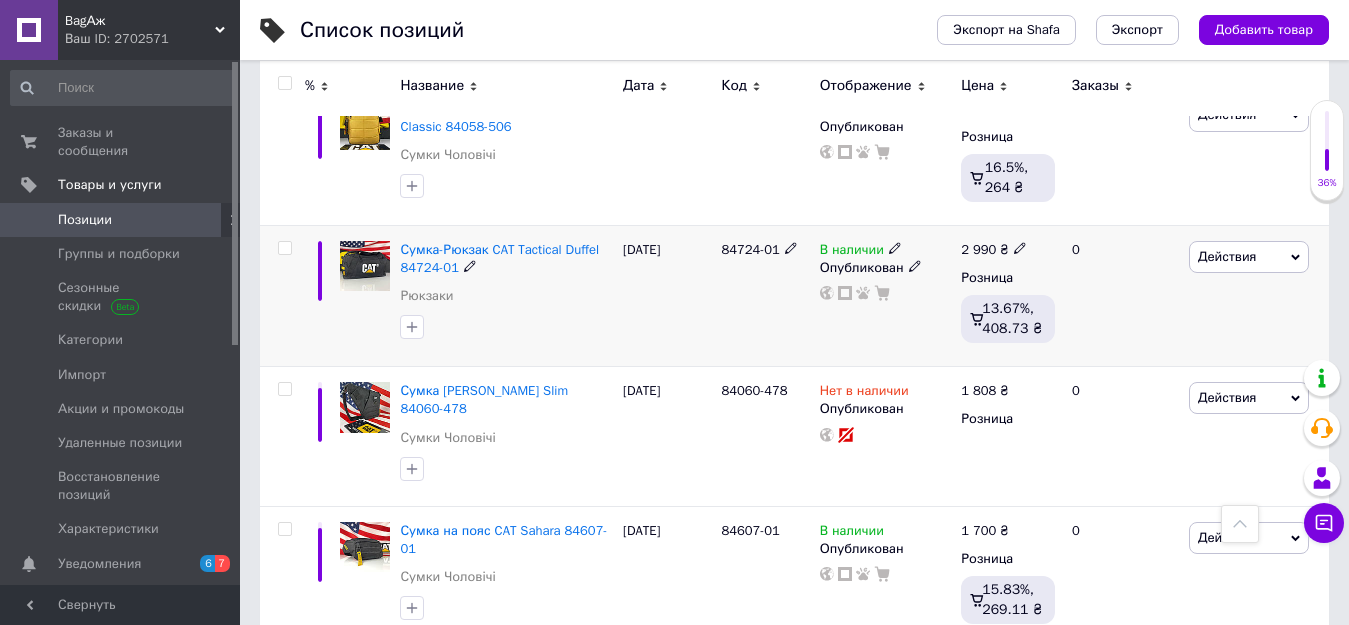 click 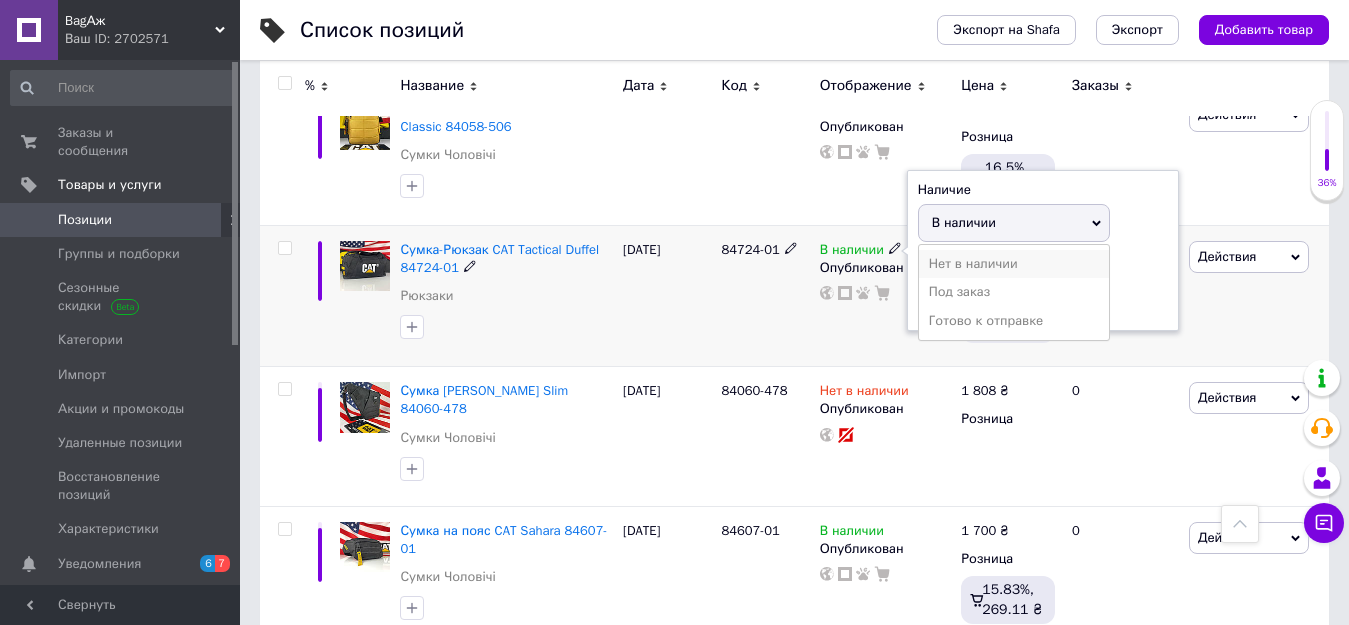 click on "Нет в наличии" at bounding box center (1014, 264) 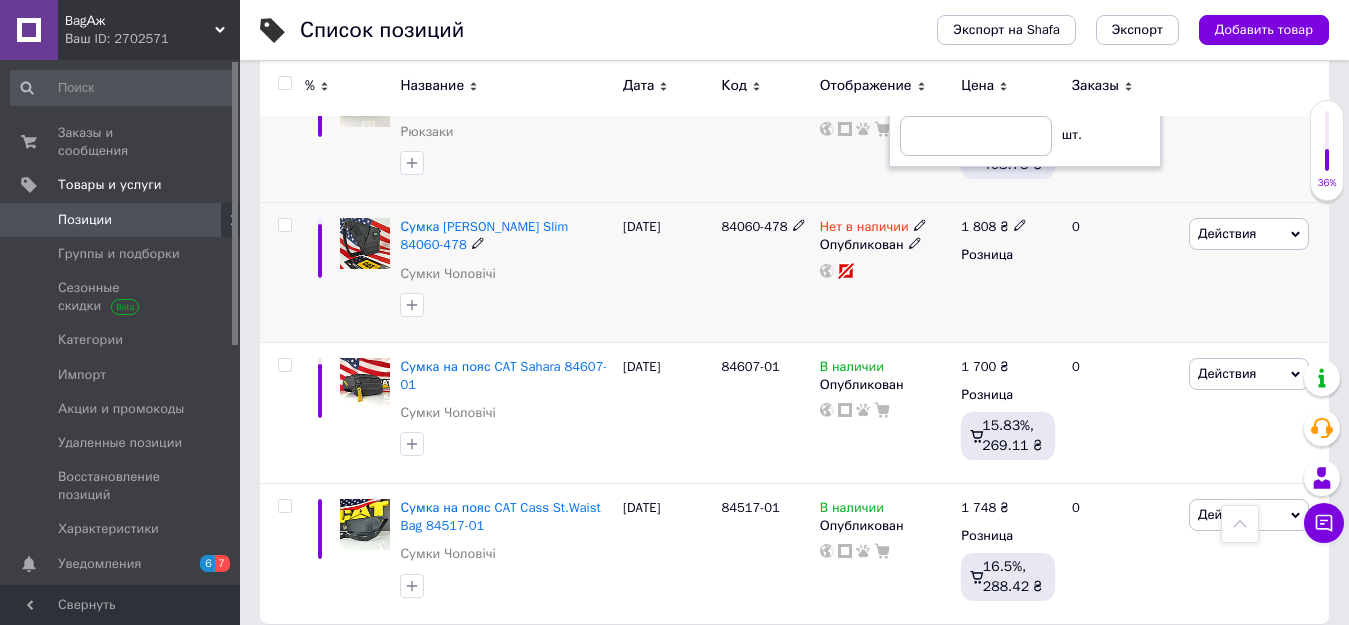 scroll, scrollTop: 2728, scrollLeft: 0, axis: vertical 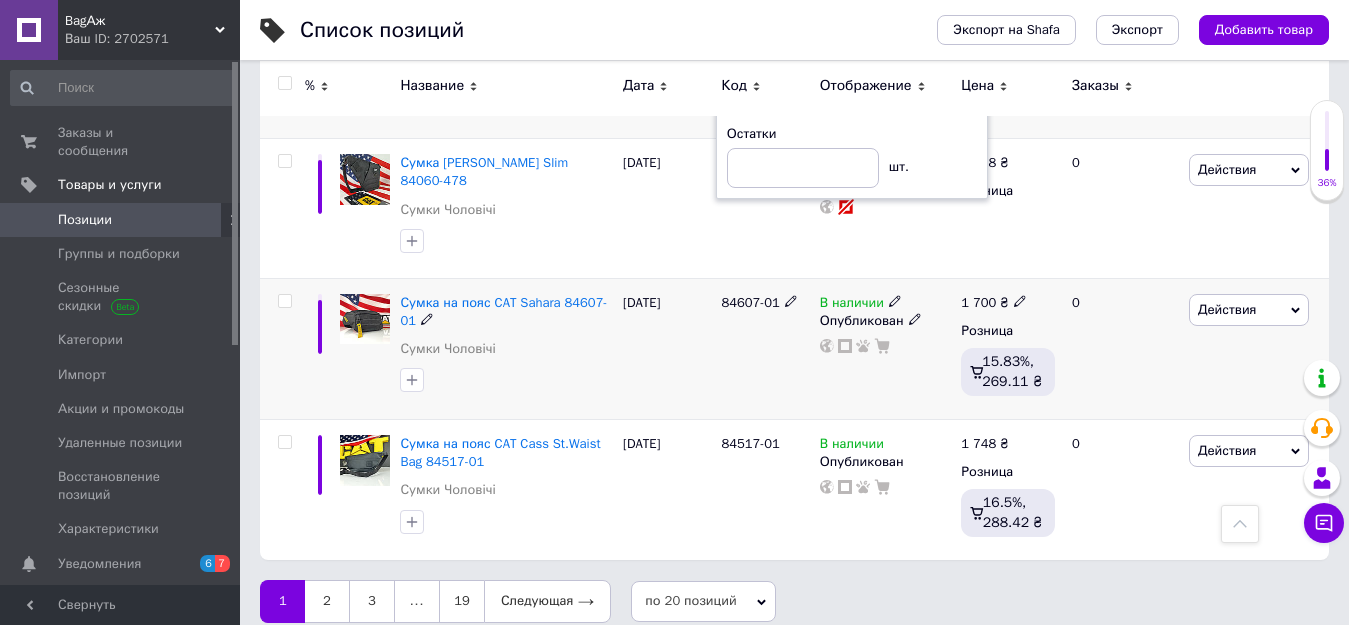 click on "В наличии" at bounding box center [861, 303] 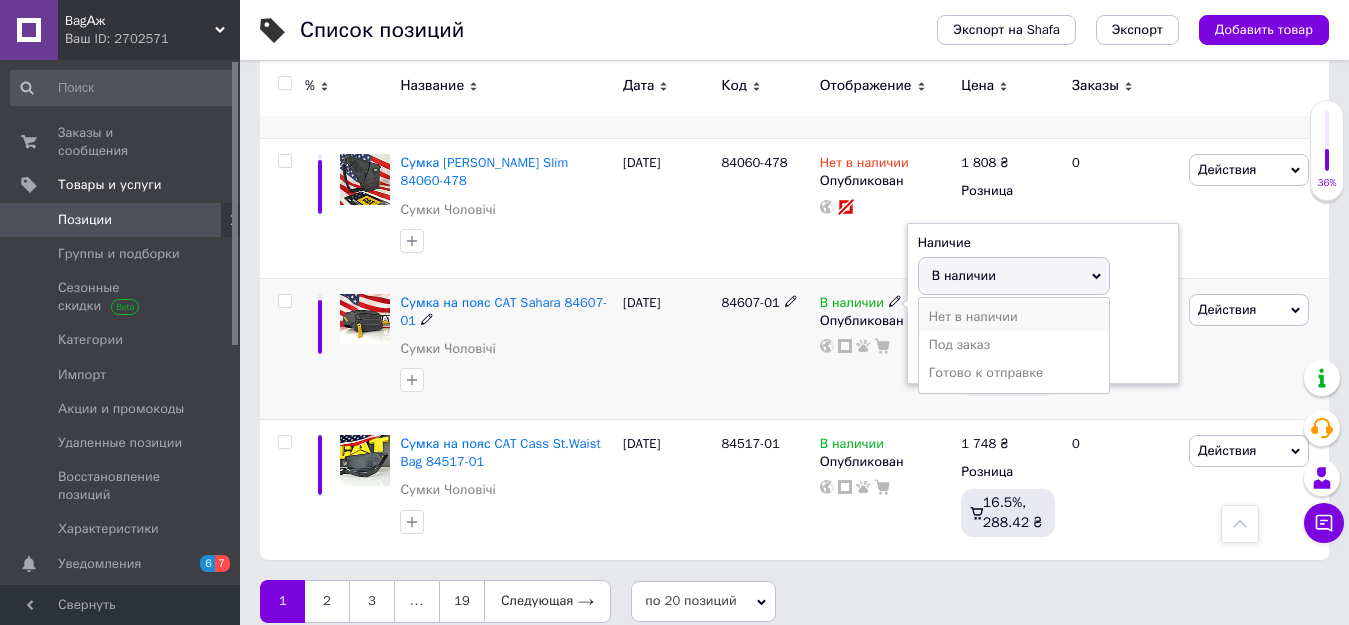 click on "Нет в наличии" at bounding box center [1014, 317] 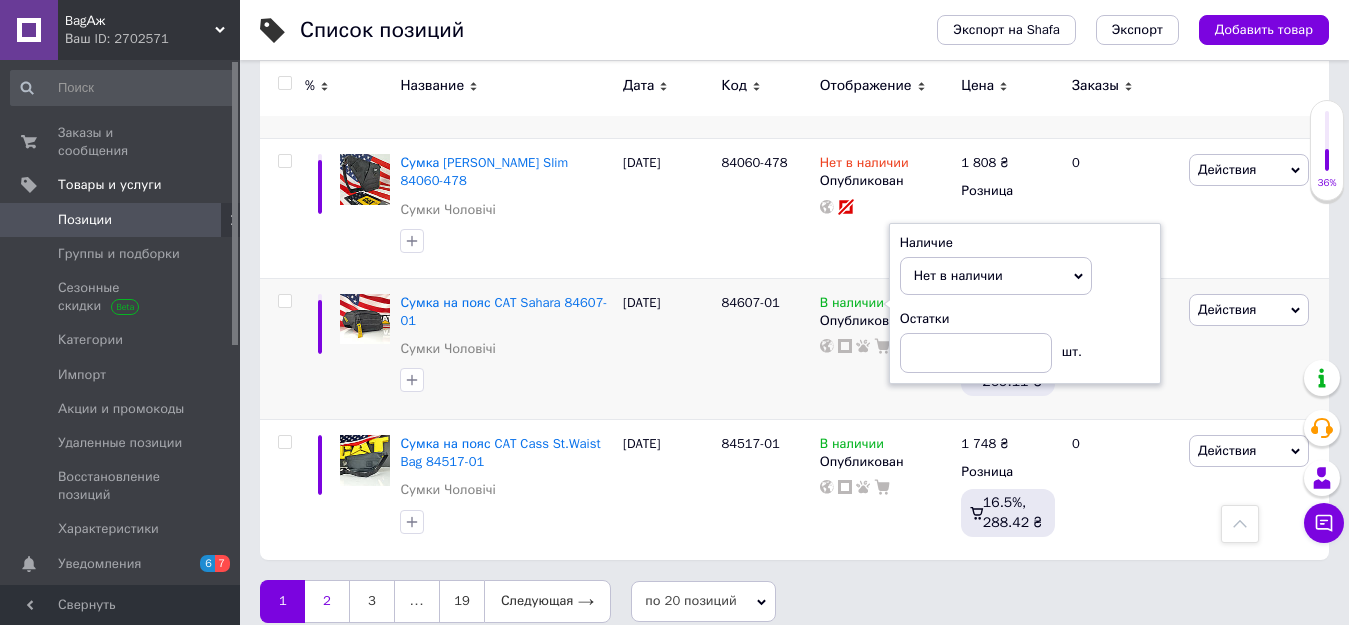 click on "2" at bounding box center (327, 601) 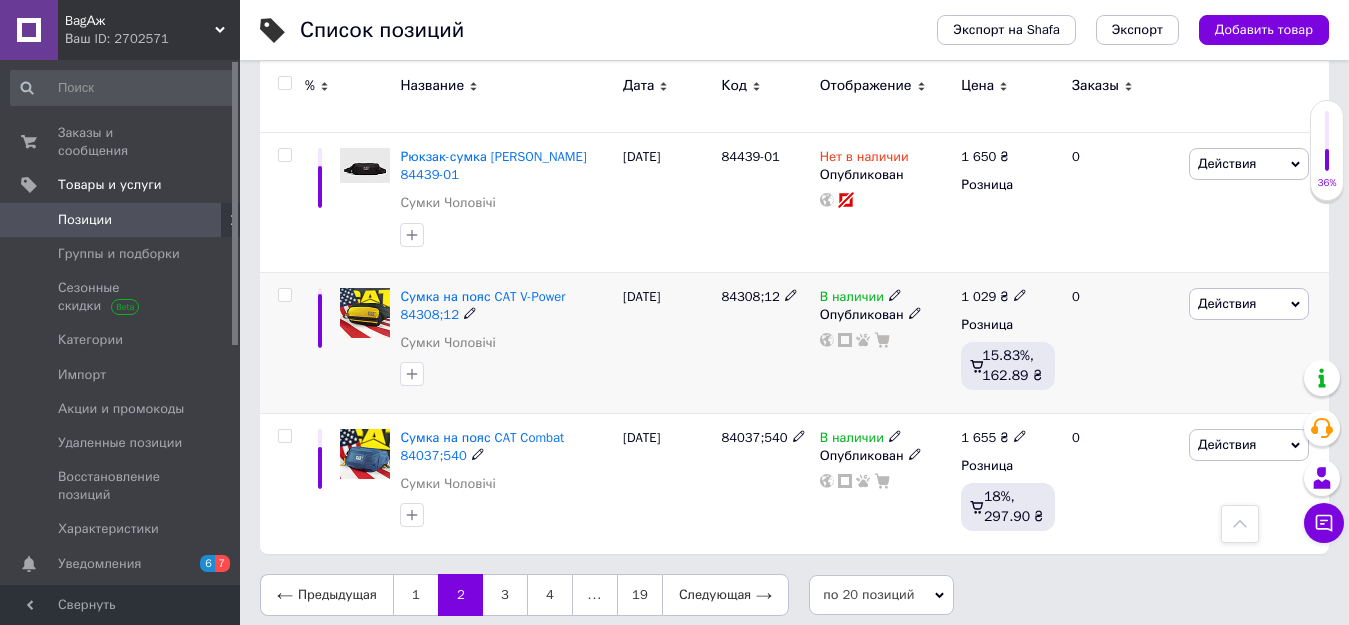scroll, scrollTop: 2671, scrollLeft: 0, axis: vertical 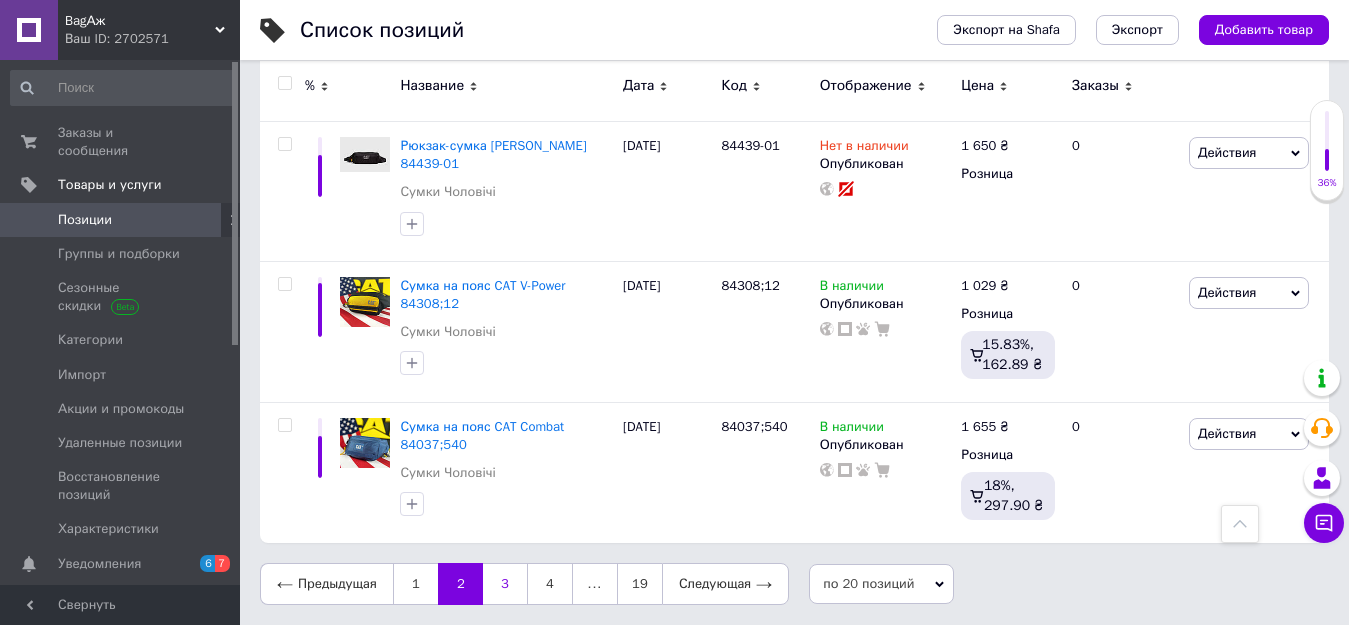 click on "3" at bounding box center [505, 584] 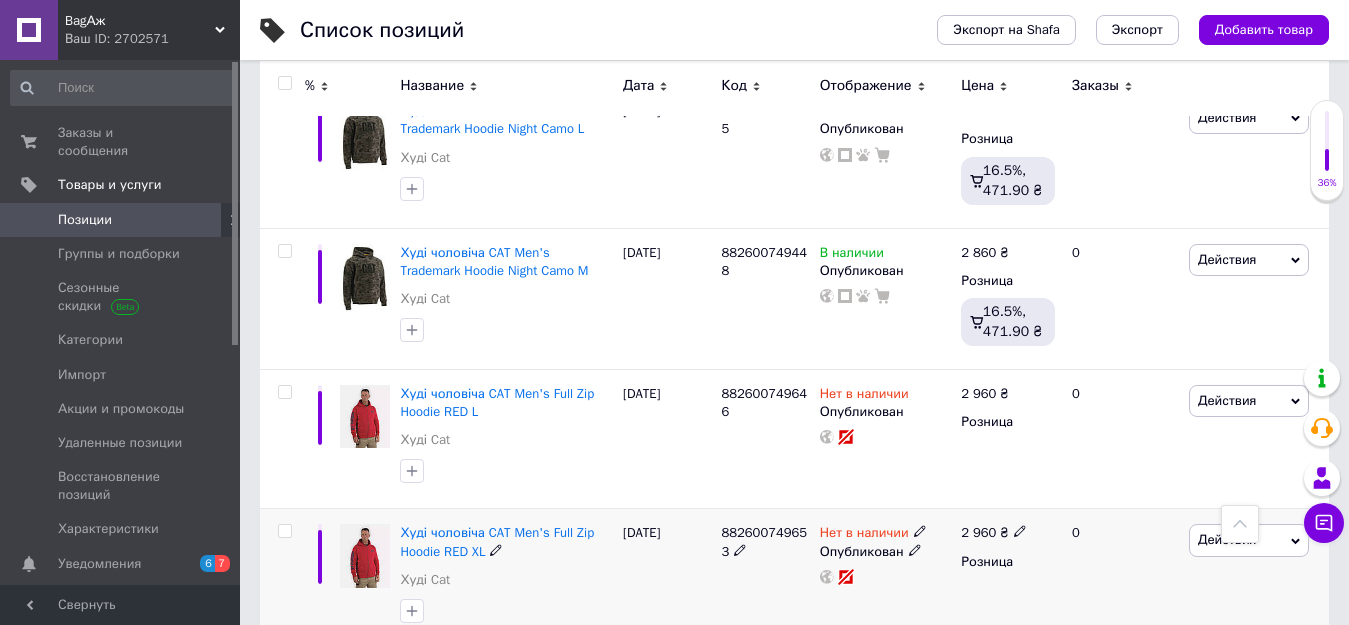 scroll, scrollTop: 2684, scrollLeft: 0, axis: vertical 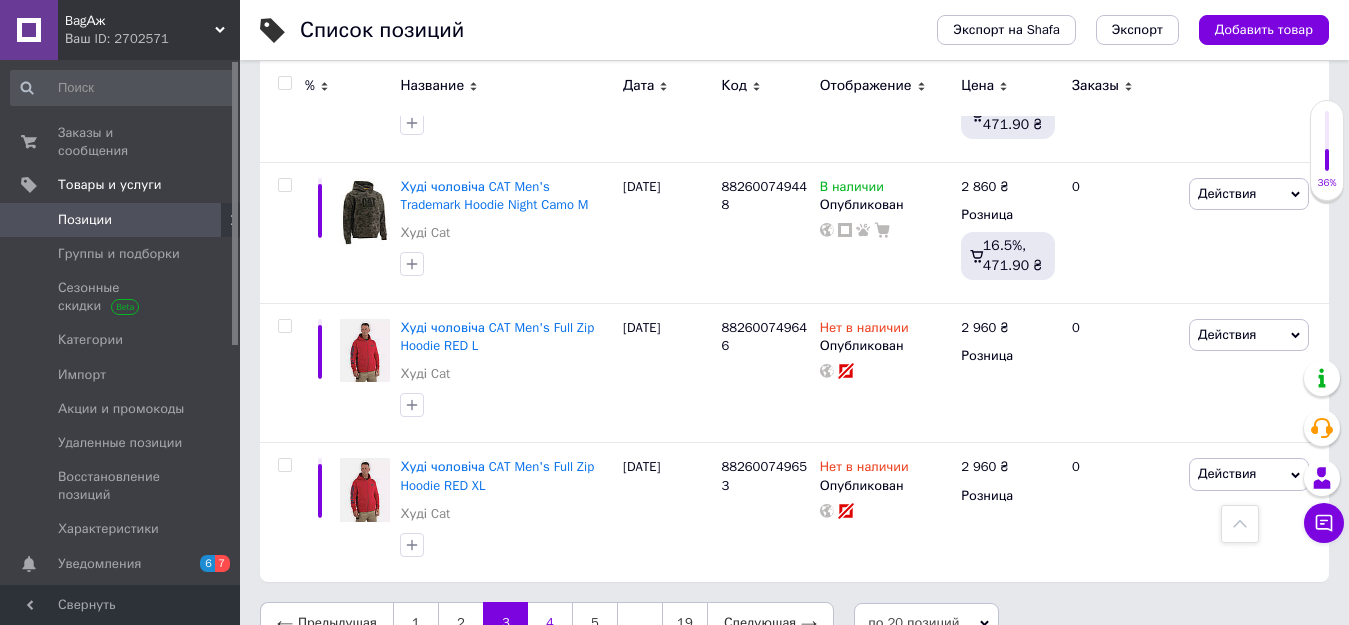 click on "4" at bounding box center [550, 623] 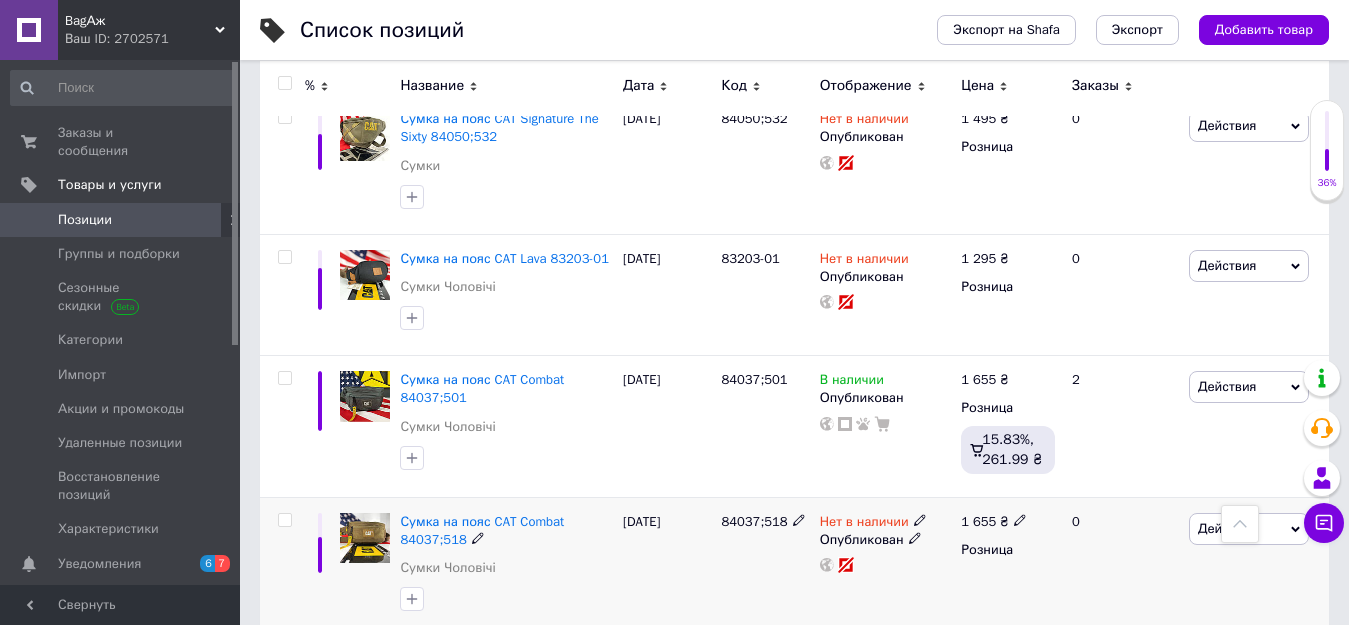 scroll, scrollTop: 2177, scrollLeft: 0, axis: vertical 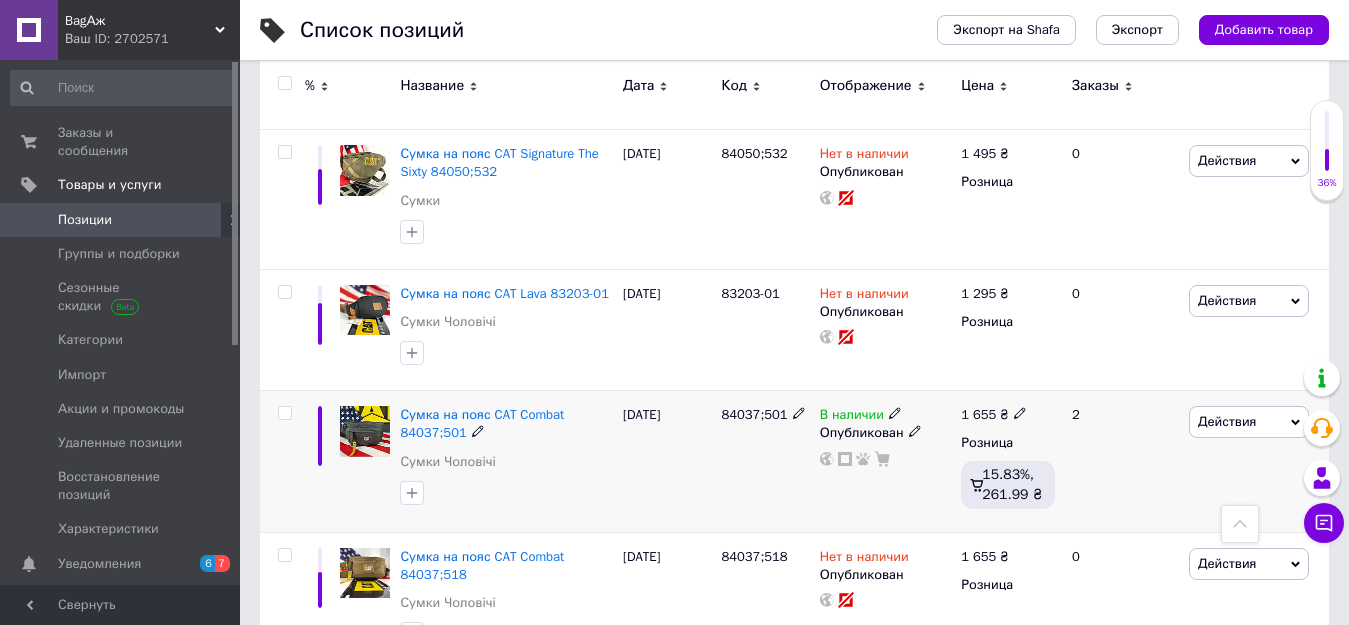 click 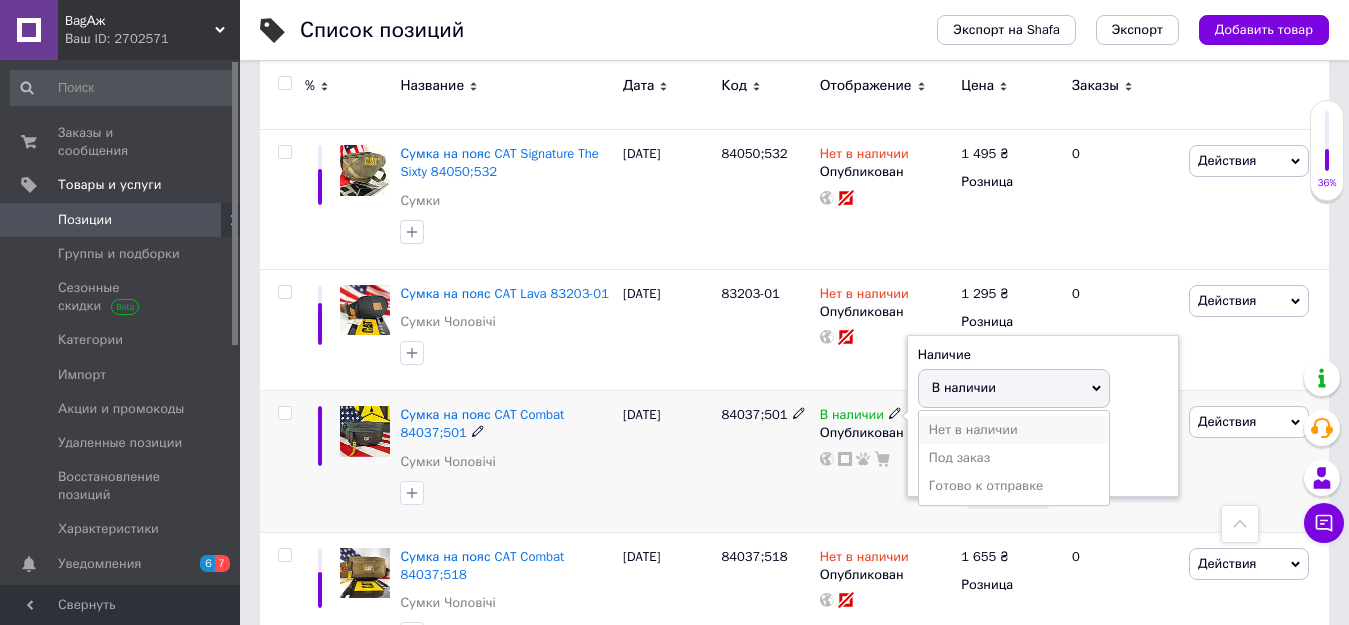 click on "Нет в наличии" at bounding box center [1014, 430] 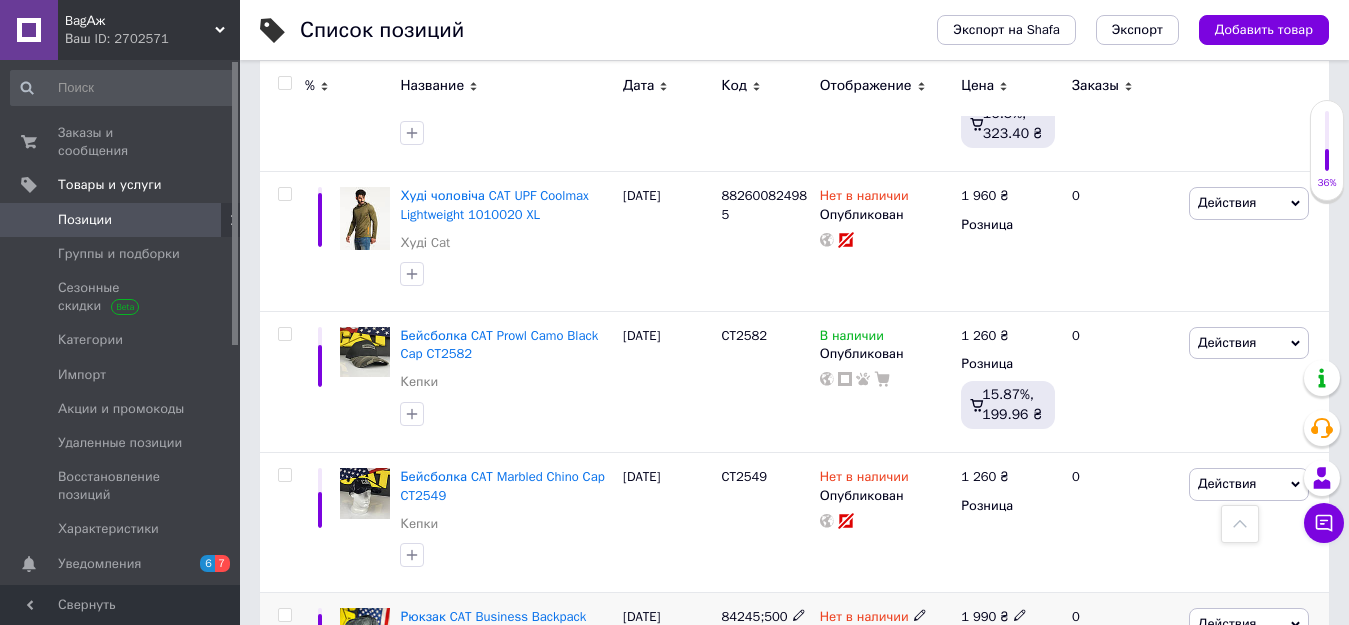 scroll, scrollTop: 1277, scrollLeft: 0, axis: vertical 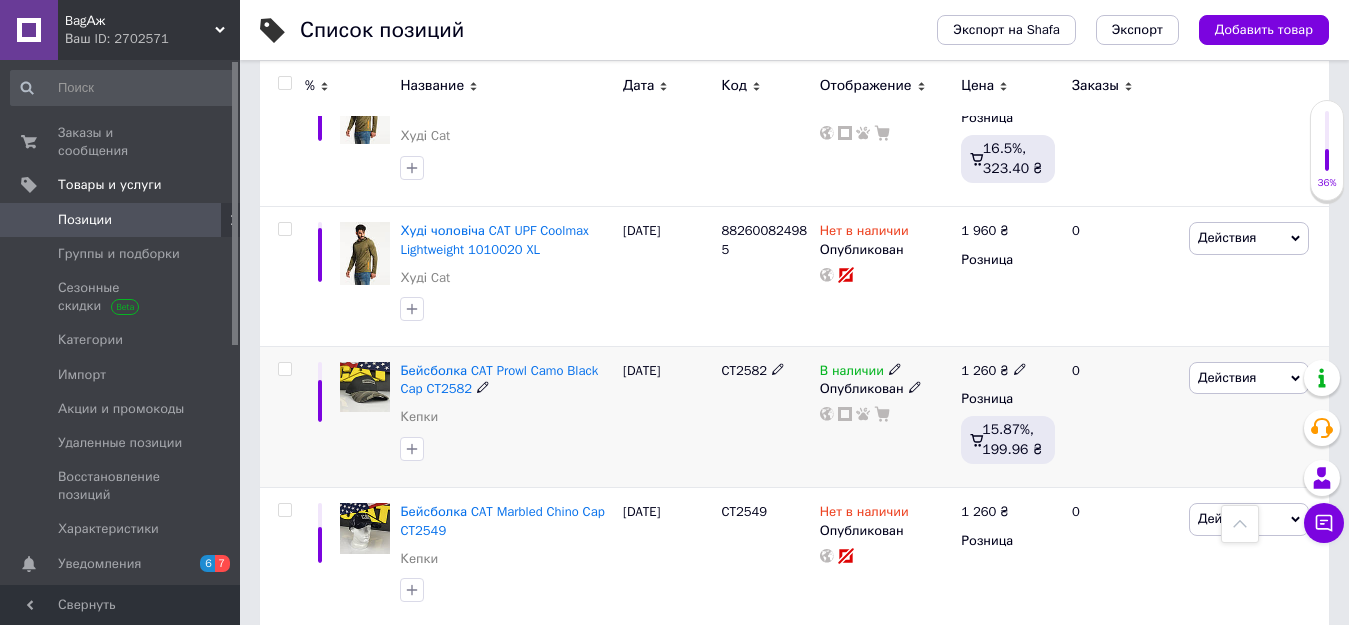 click on "В наличии" at bounding box center [886, 371] 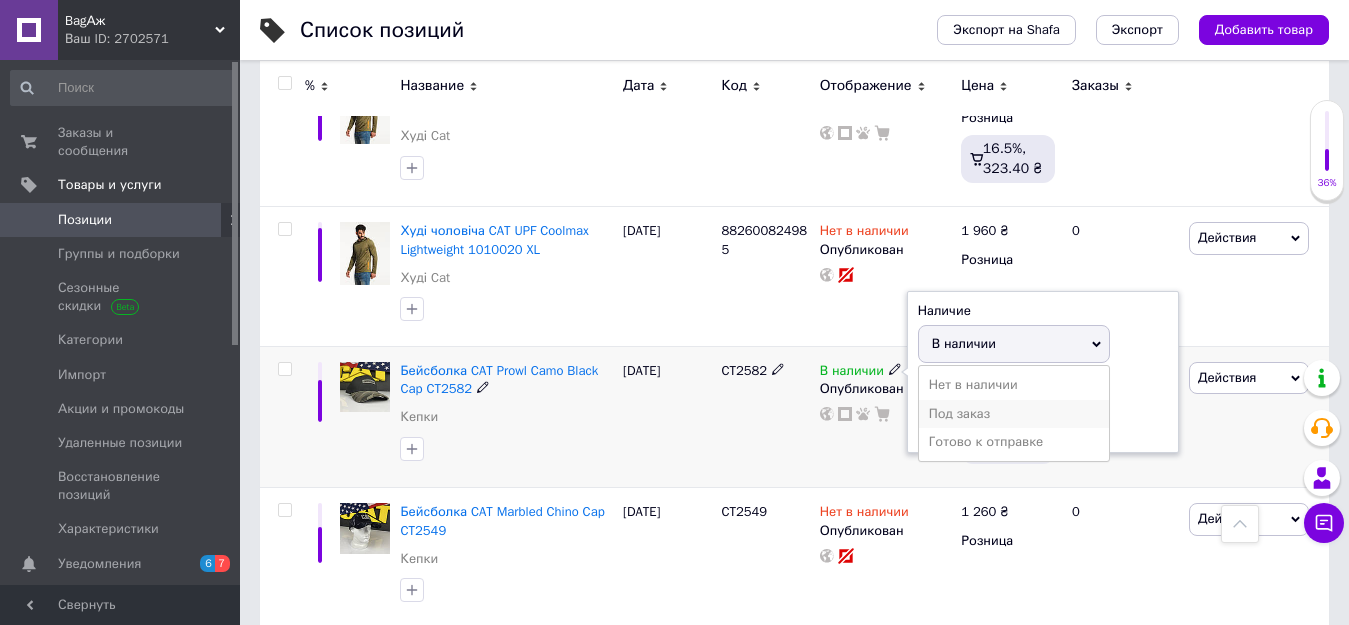 click on "Под заказ" at bounding box center [1014, 414] 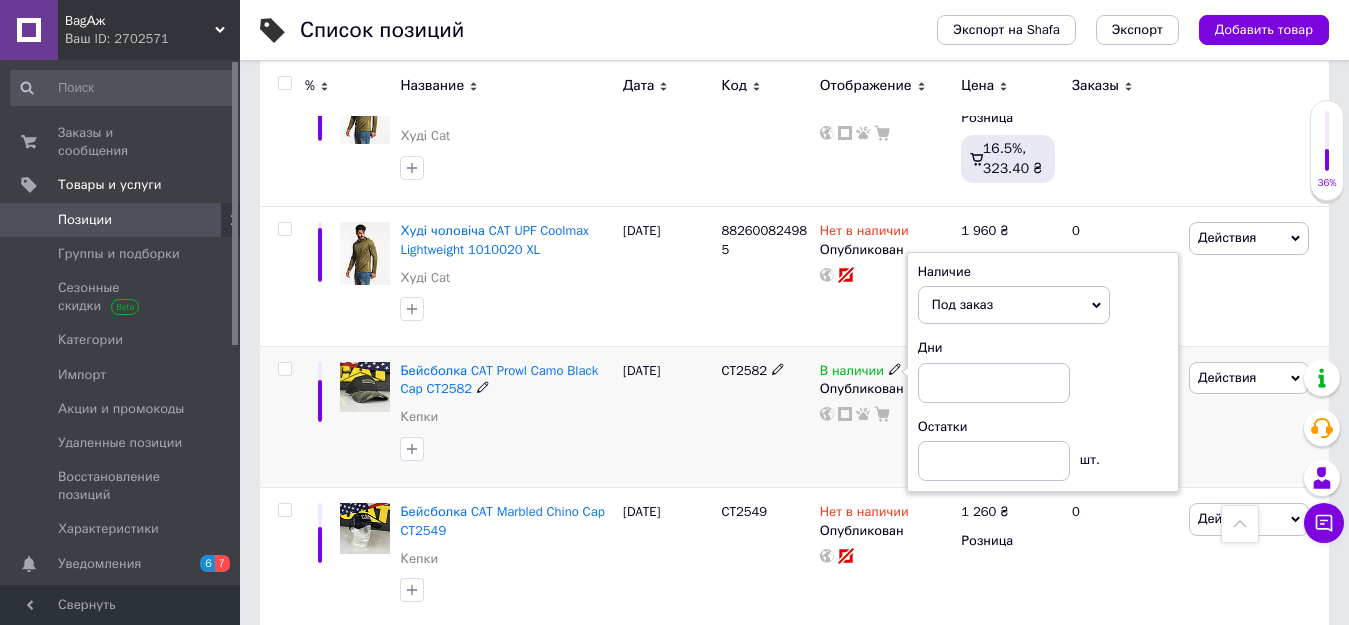 click on "Под заказ" at bounding box center (1014, 305) 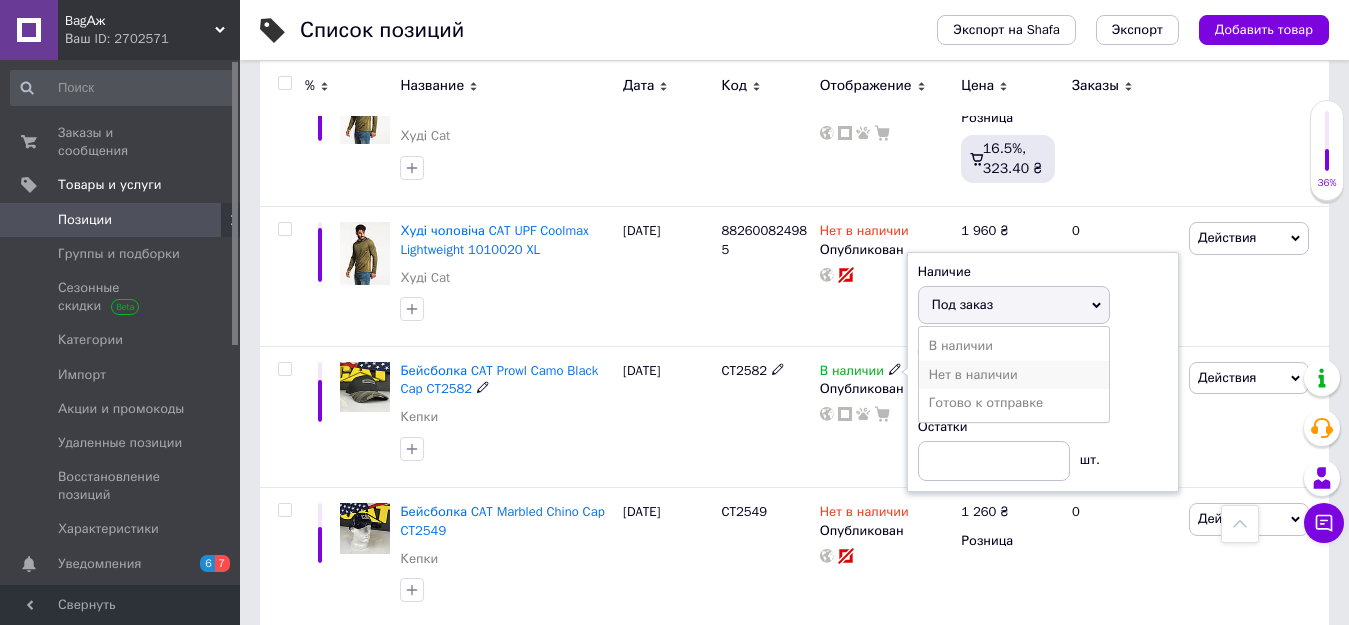click on "Нет в наличии" at bounding box center [1014, 375] 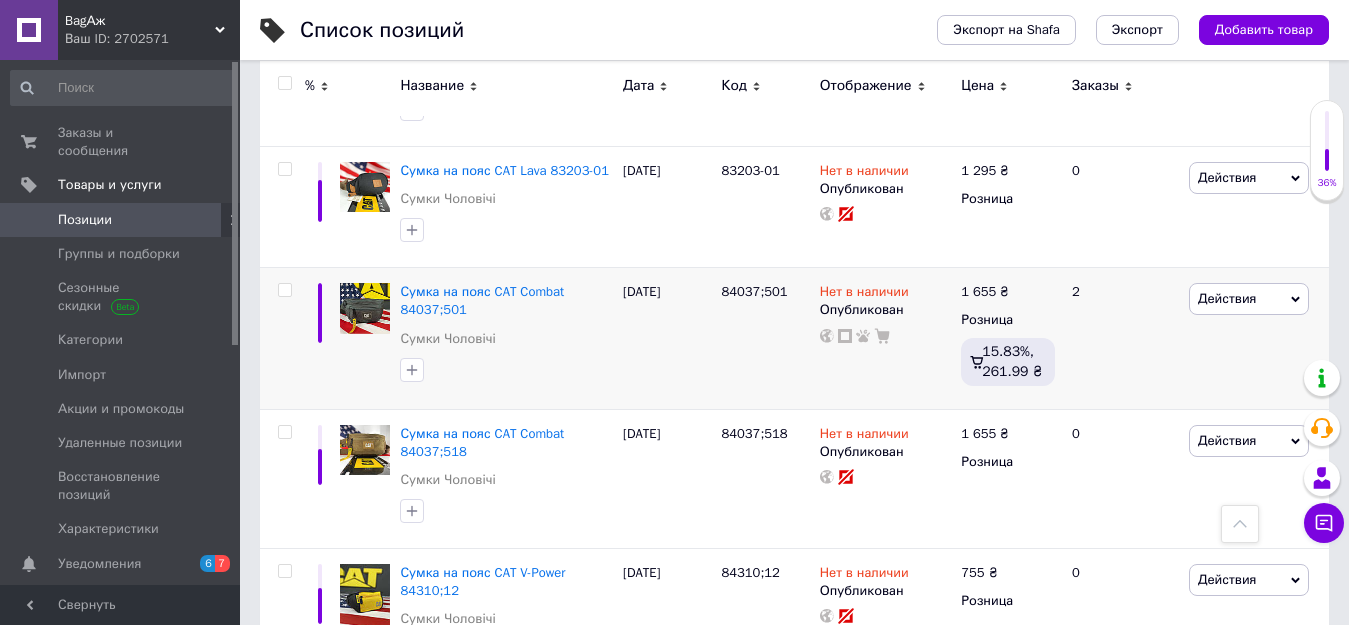 scroll, scrollTop: 2677, scrollLeft: 0, axis: vertical 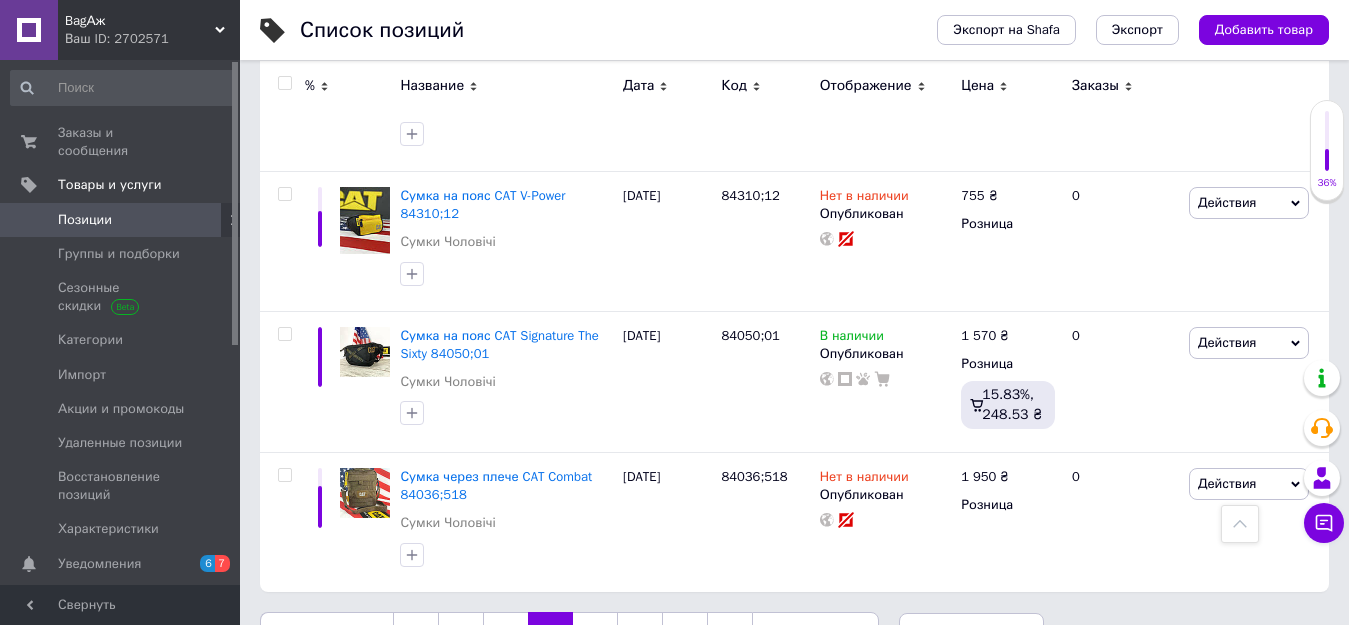 click on "5" at bounding box center (595, 633) 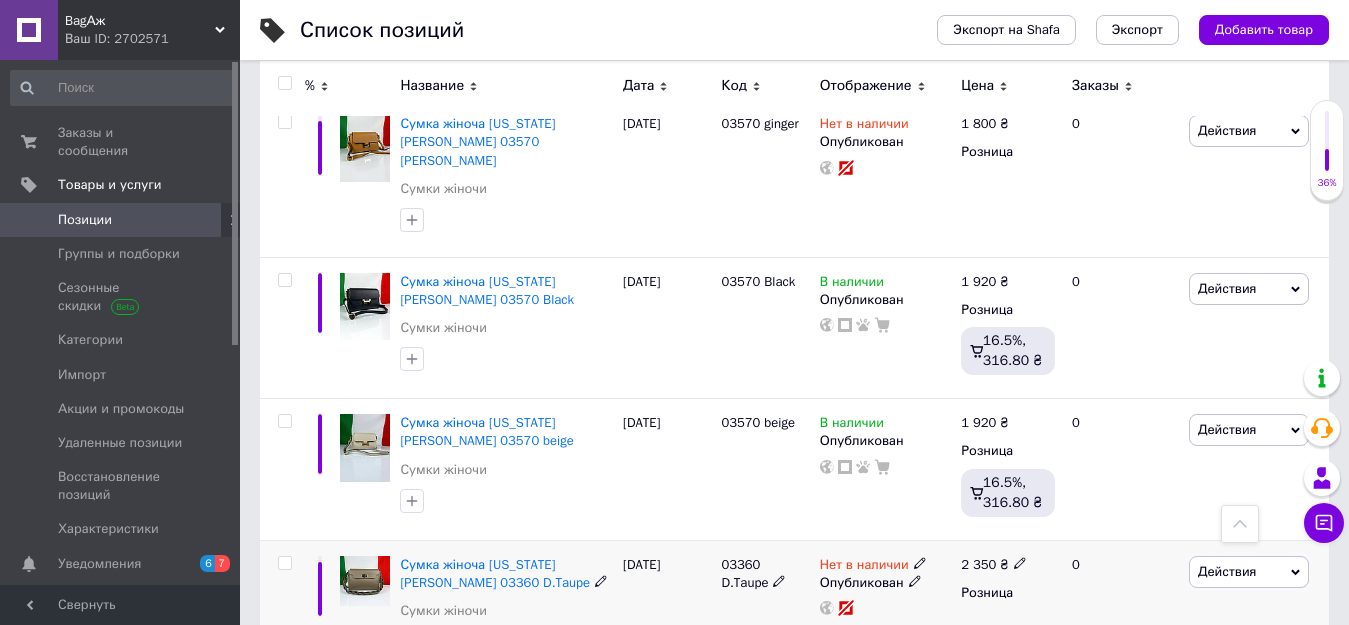 scroll, scrollTop: 1677, scrollLeft: 0, axis: vertical 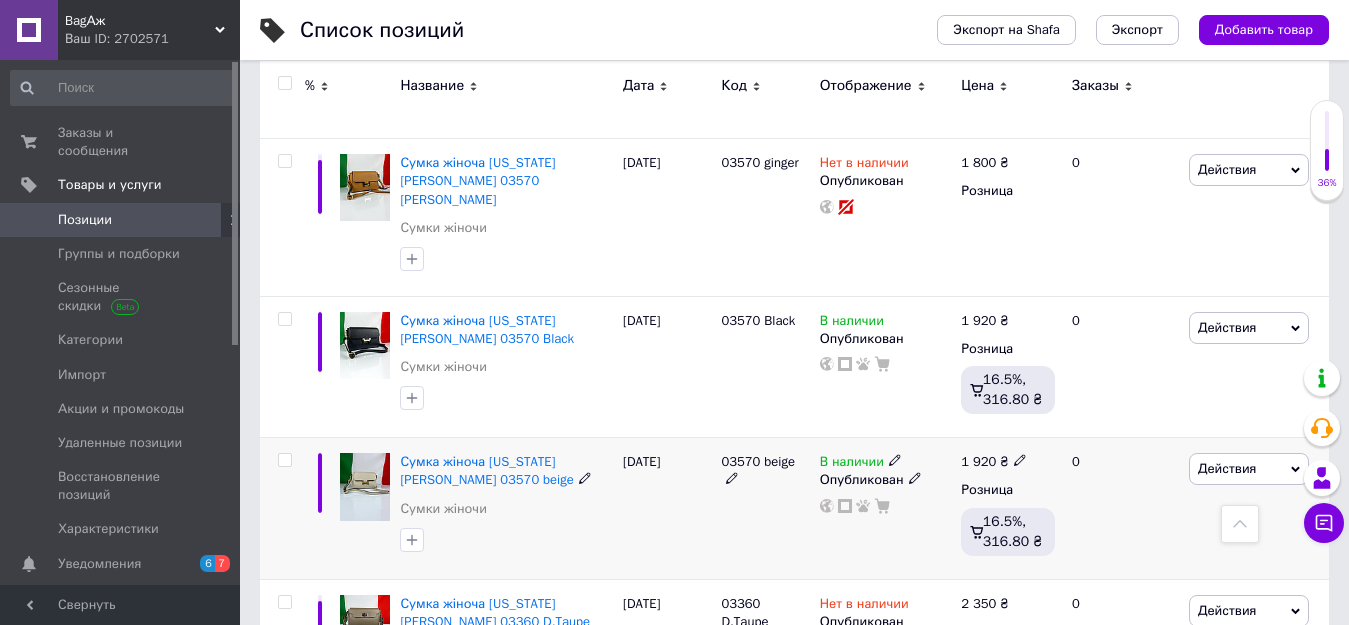 click 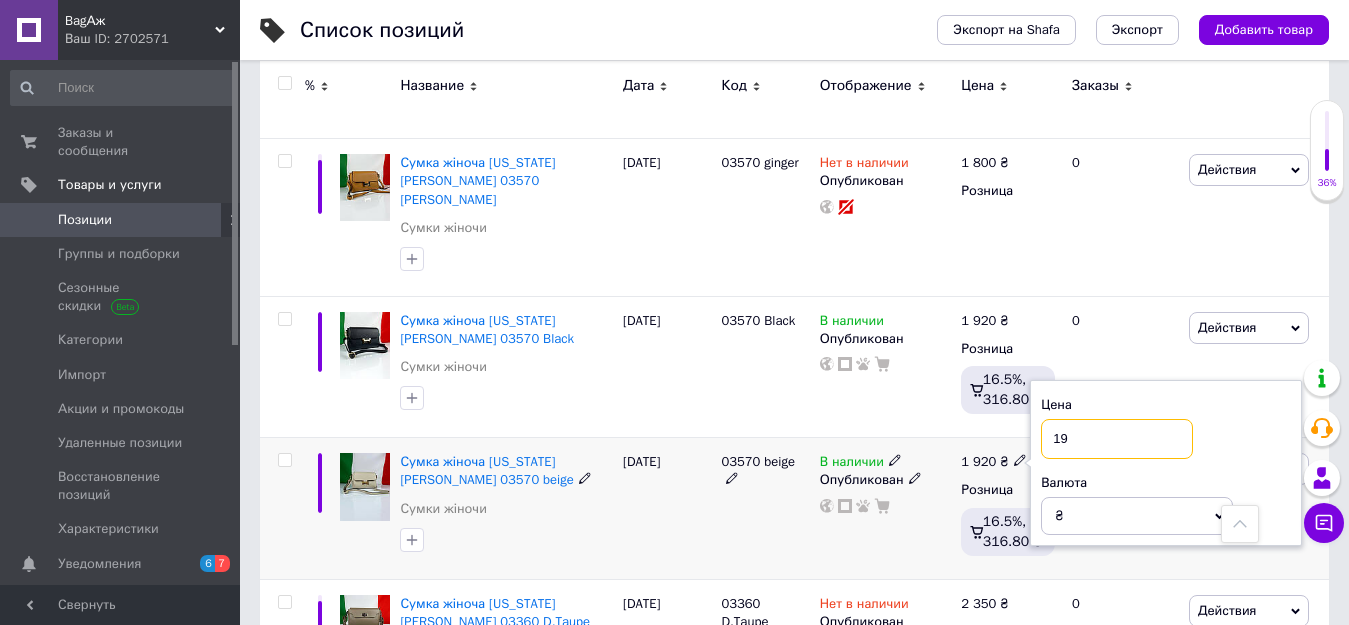 type on "1" 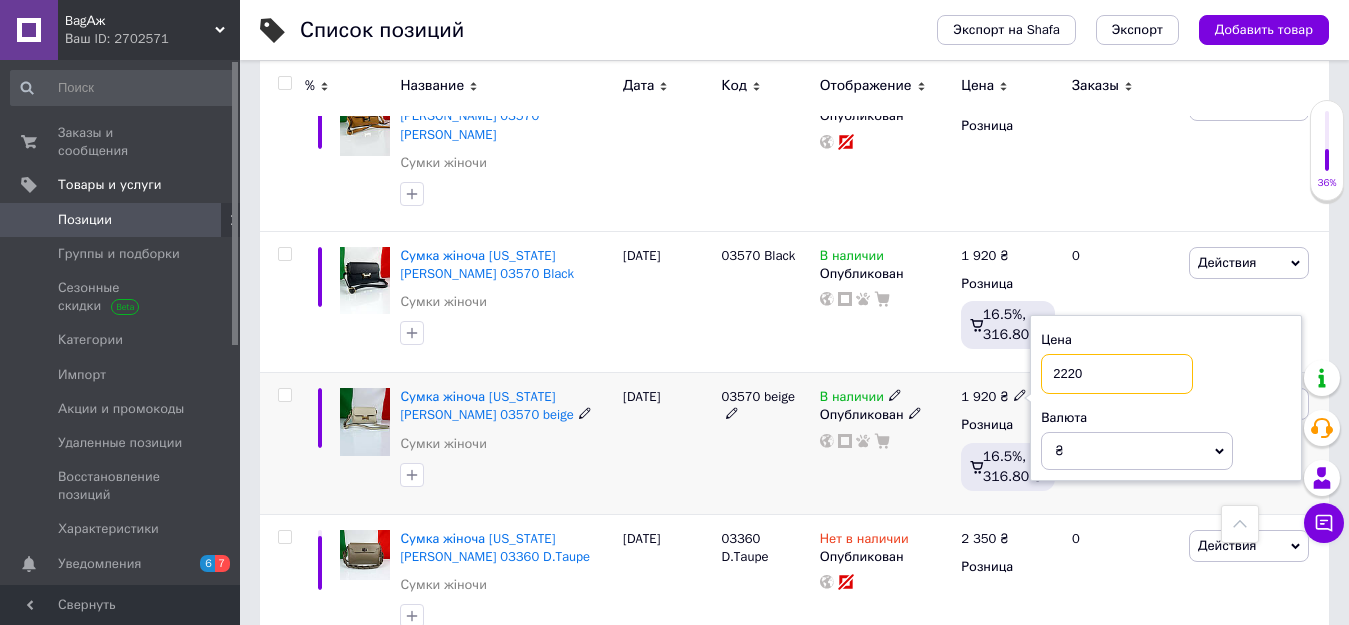 scroll, scrollTop: 1777, scrollLeft: 0, axis: vertical 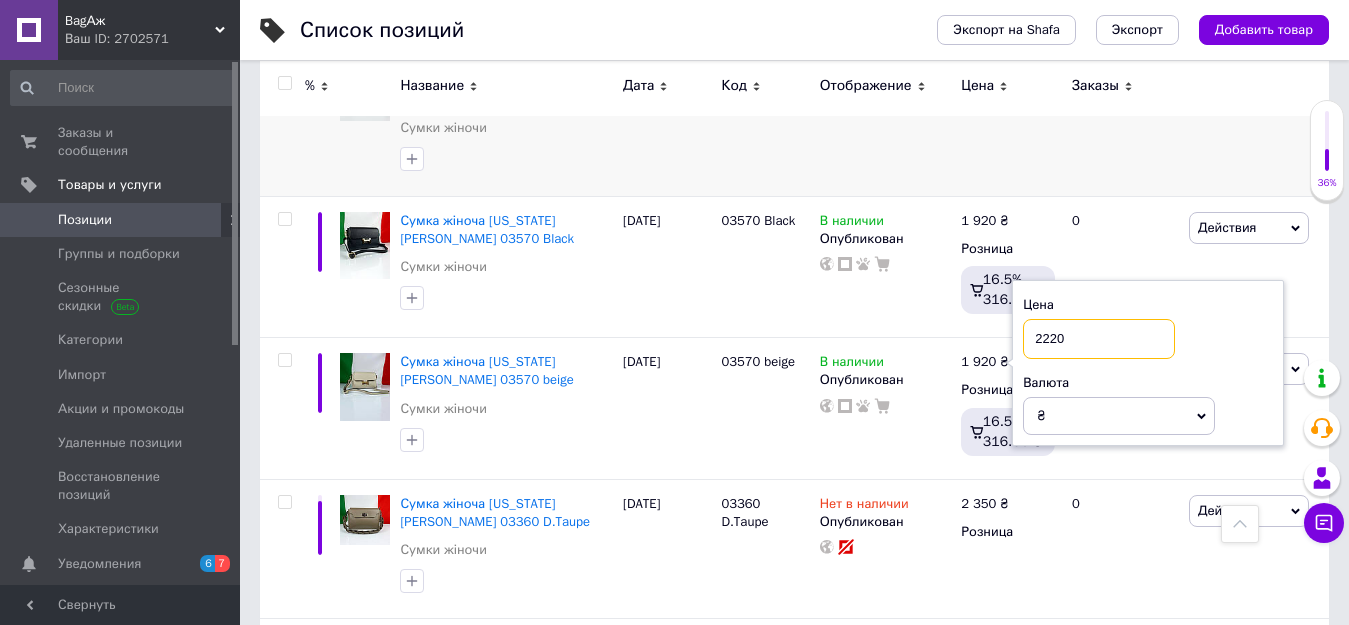 type on "2220" 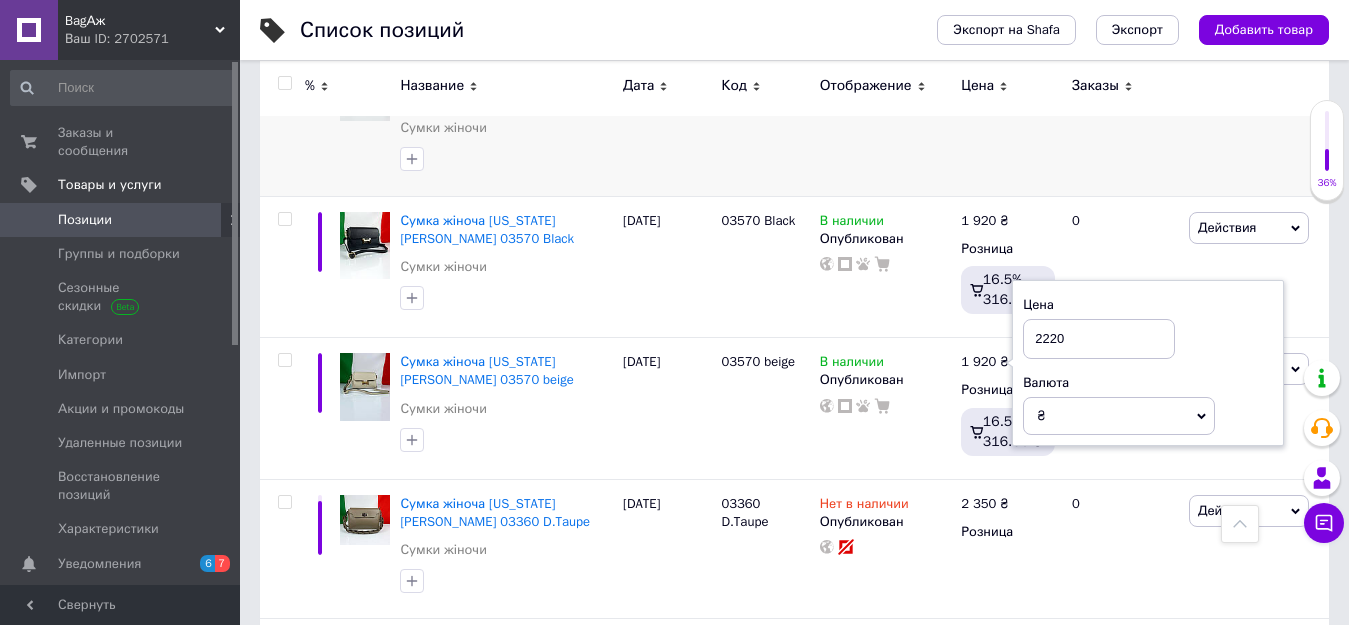click on "1 800   ₴ Розница" at bounding box center [1008, 118] 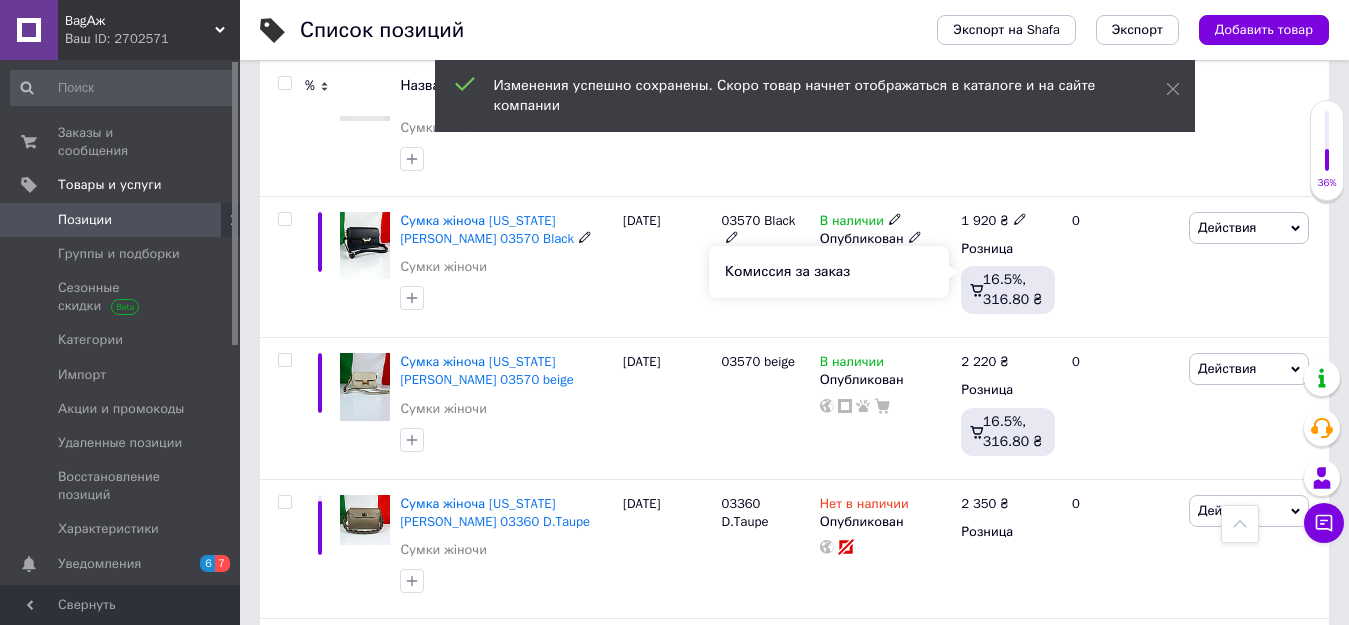 click on "Комиссия за заказ" at bounding box center [829, 272] 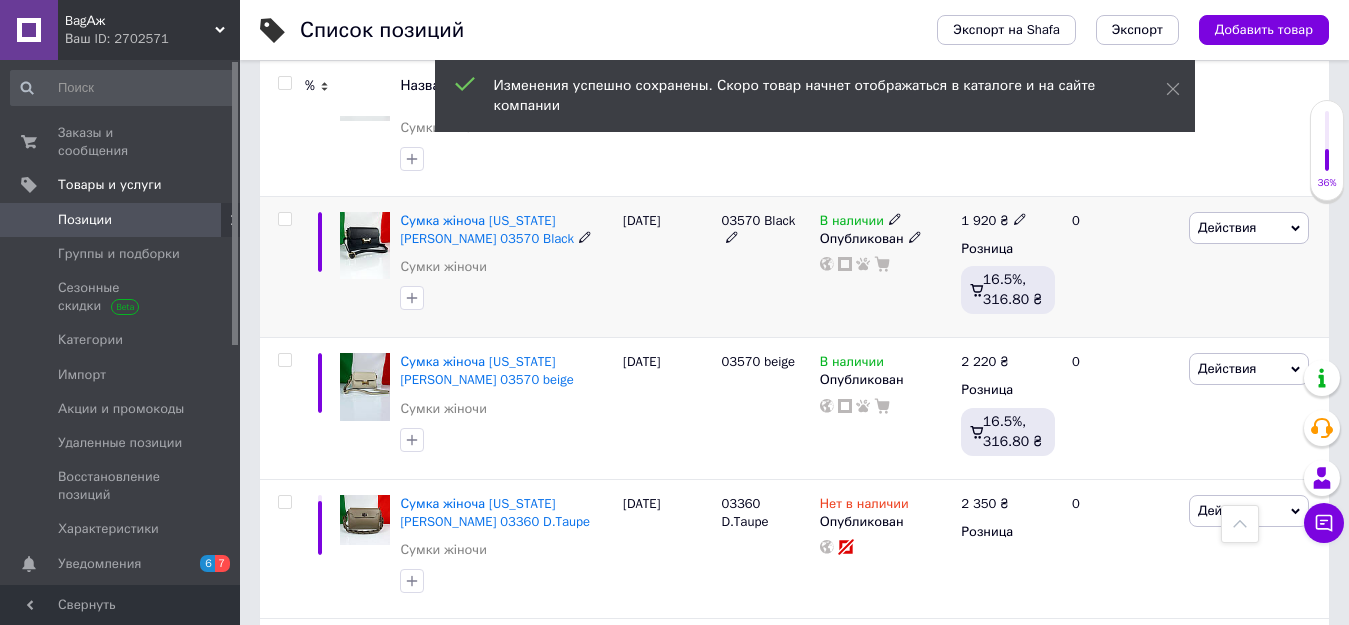 click 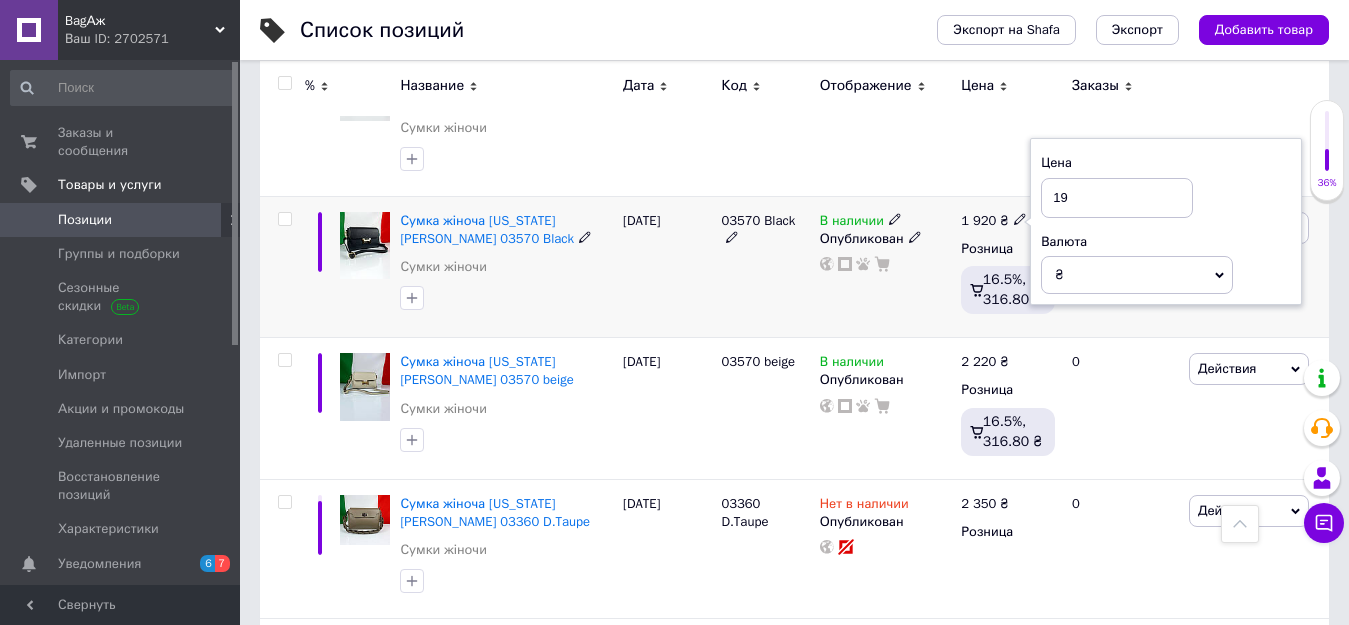 type on "1" 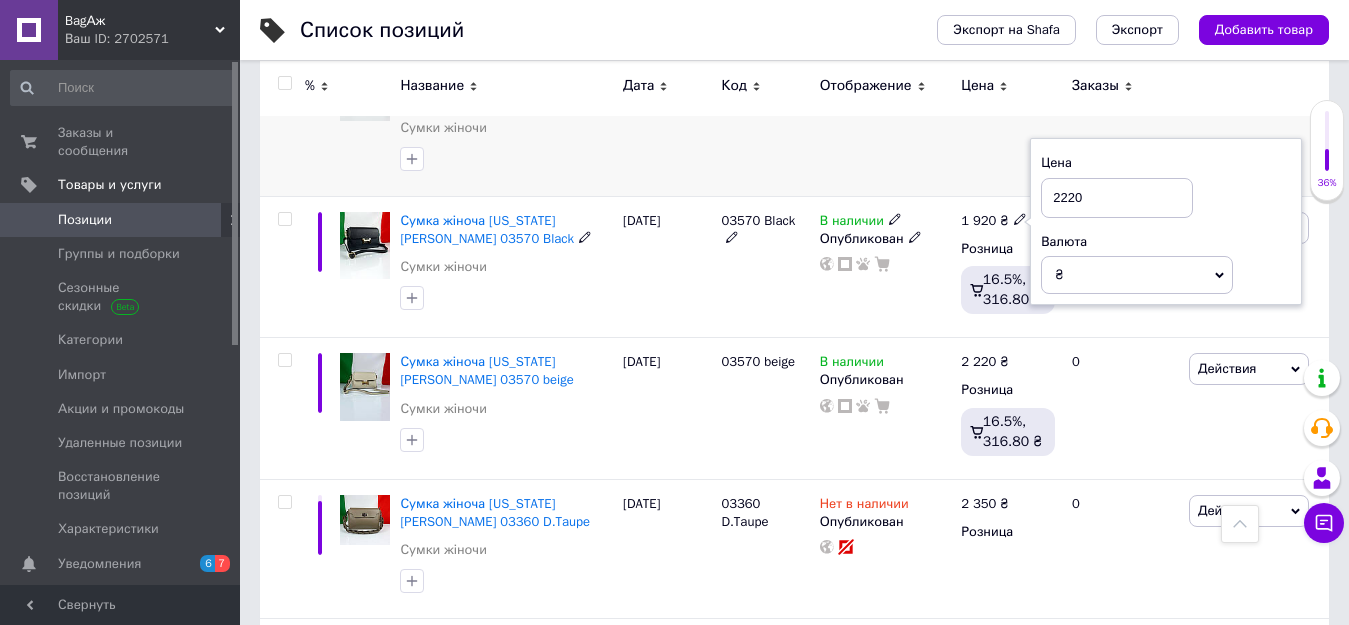 type on "2220" 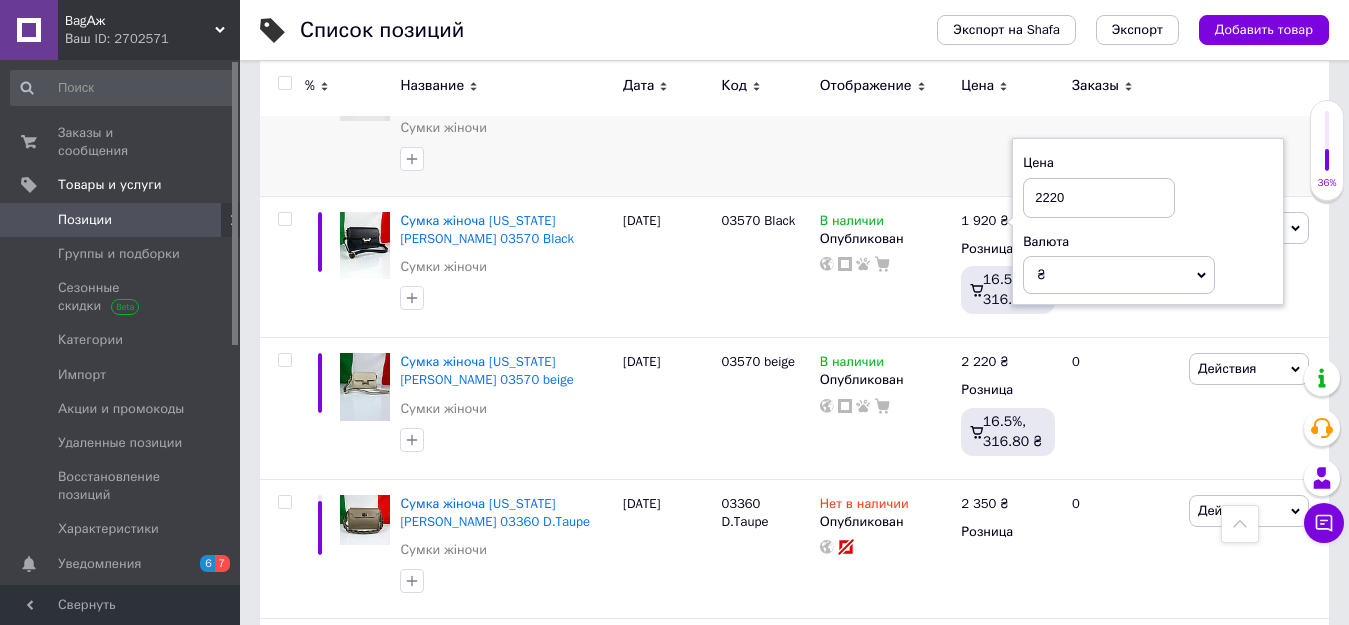 drag, startPoint x: 856, startPoint y: 157, endPoint x: 843, endPoint y: 166, distance: 15.811388 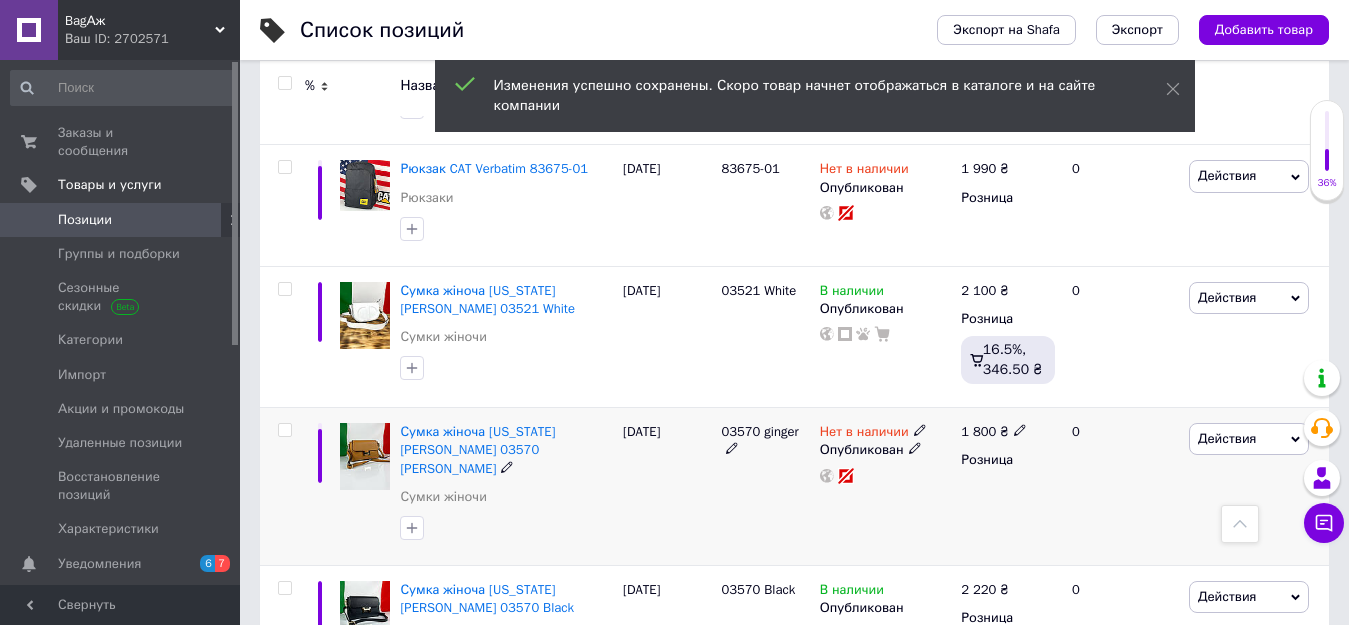 scroll, scrollTop: 1377, scrollLeft: 0, axis: vertical 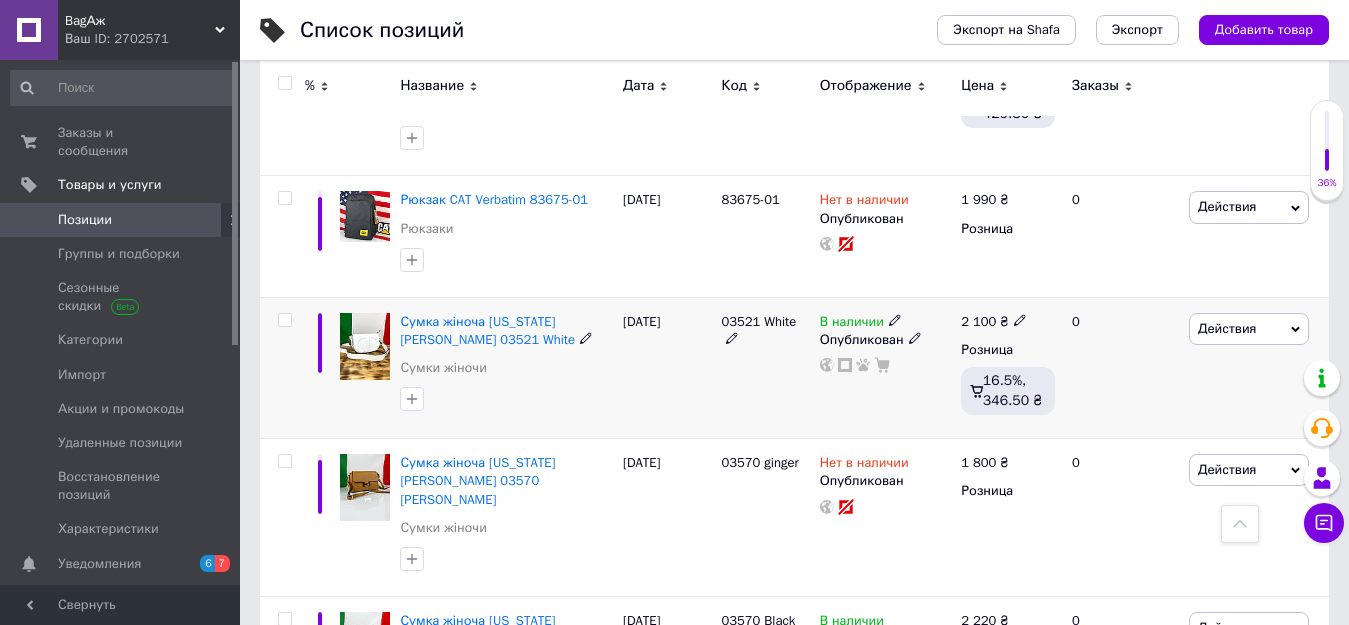 click 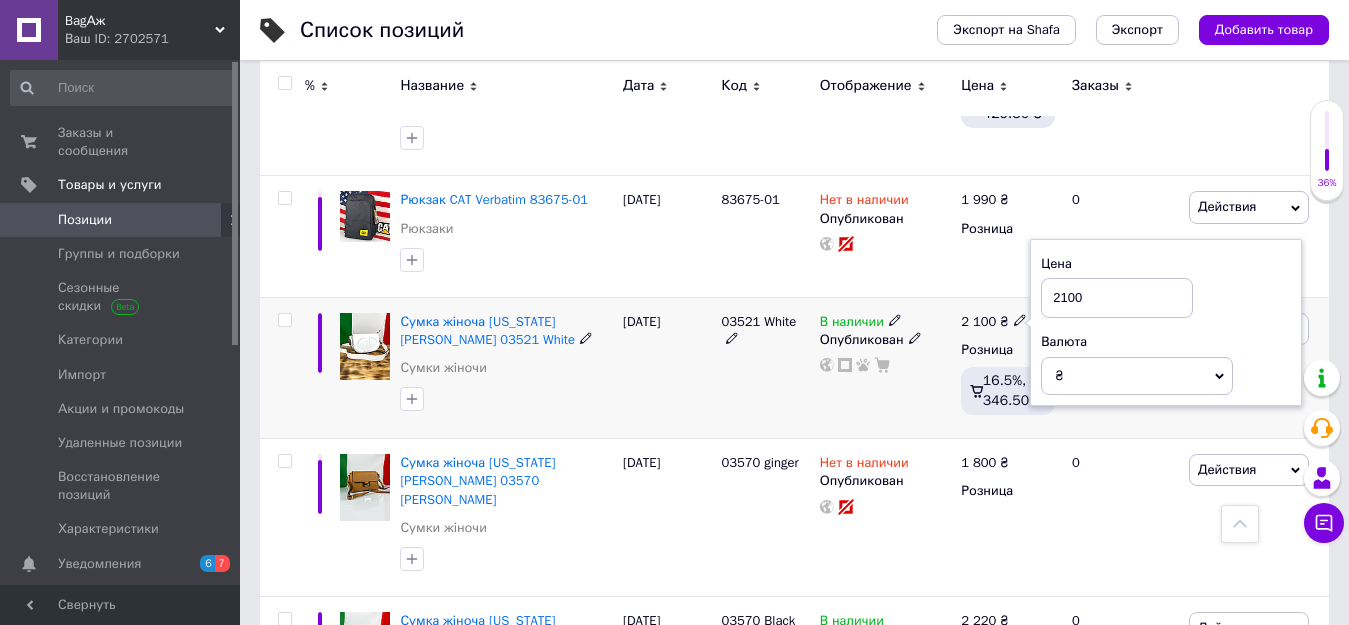 click 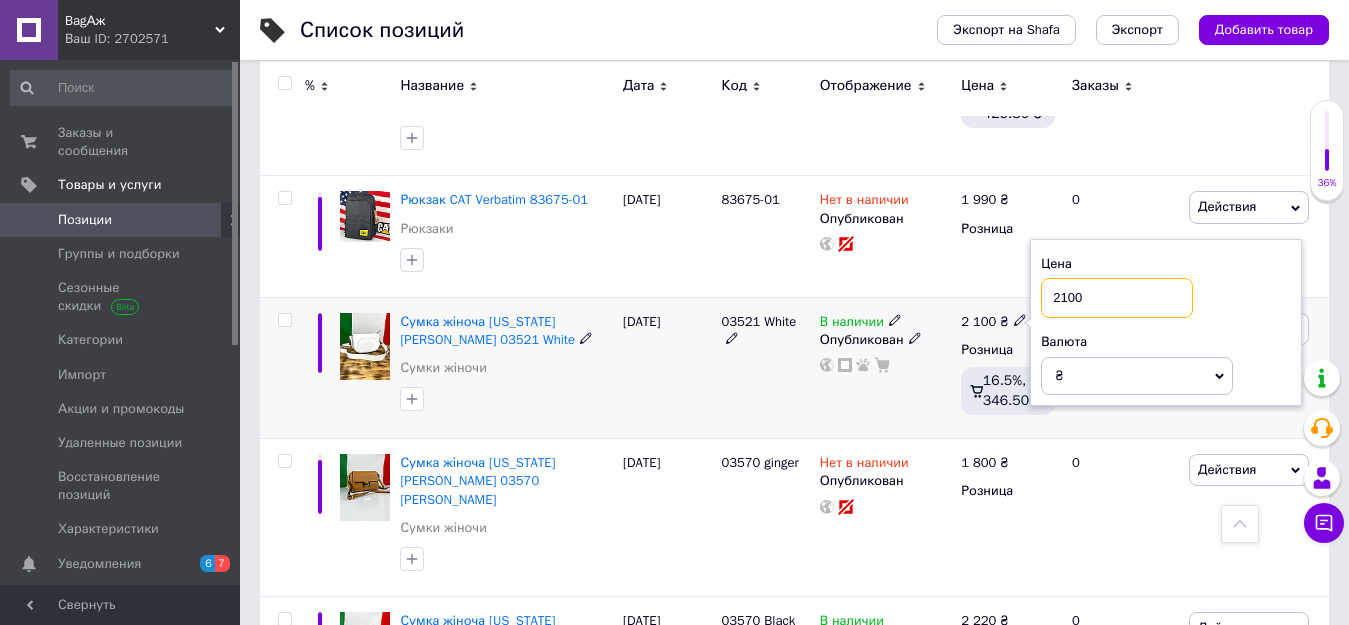 click on "2100" at bounding box center [1117, 298] 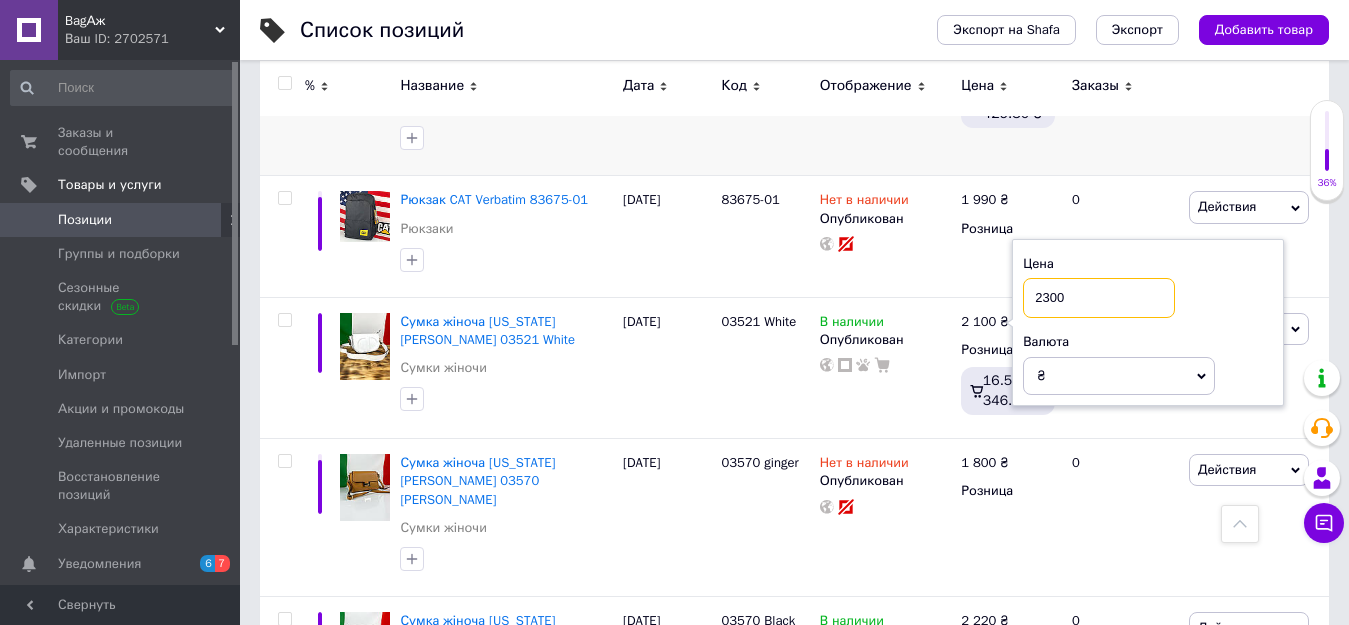 type on "2300" 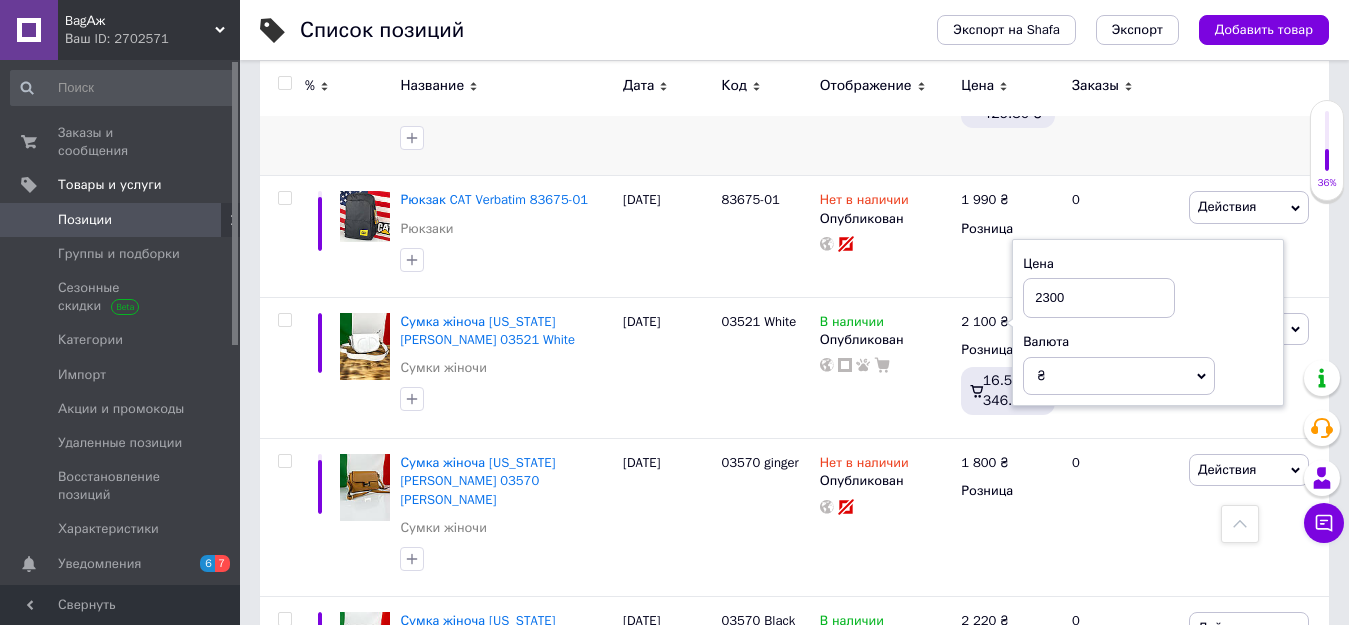 click on "В наличии Опубликован" at bounding box center (886, 93) 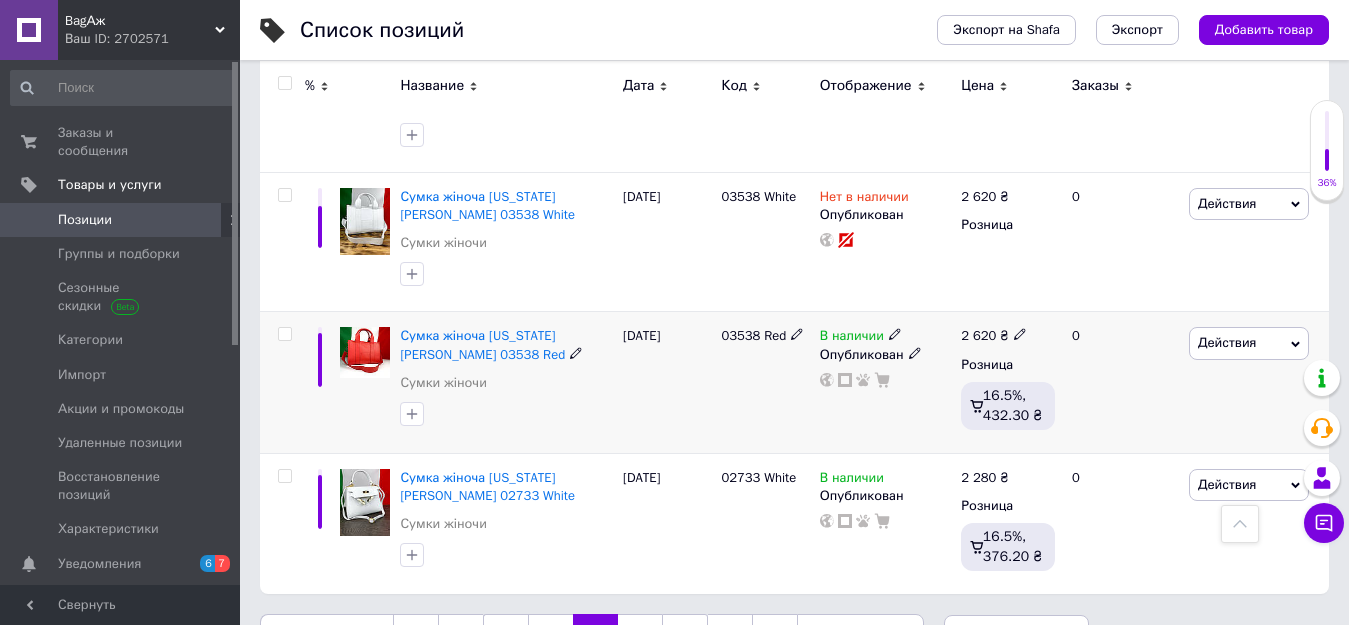 scroll, scrollTop: 2678, scrollLeft: 0, axis: vertical 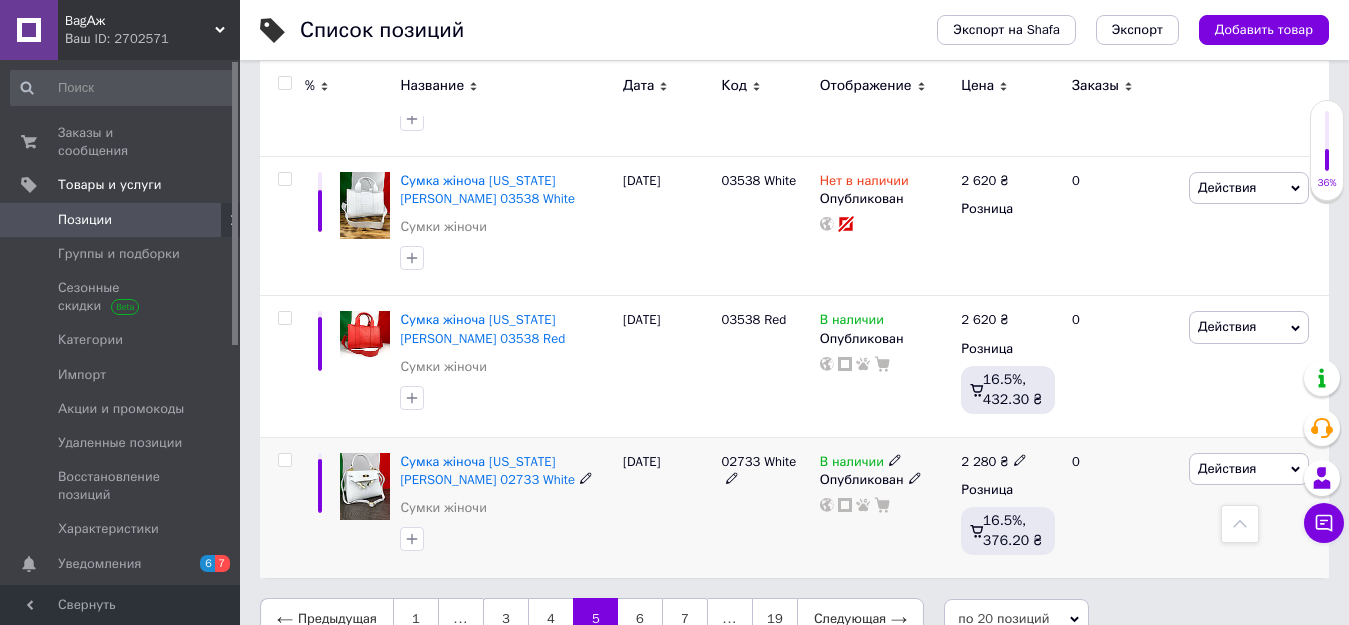 click 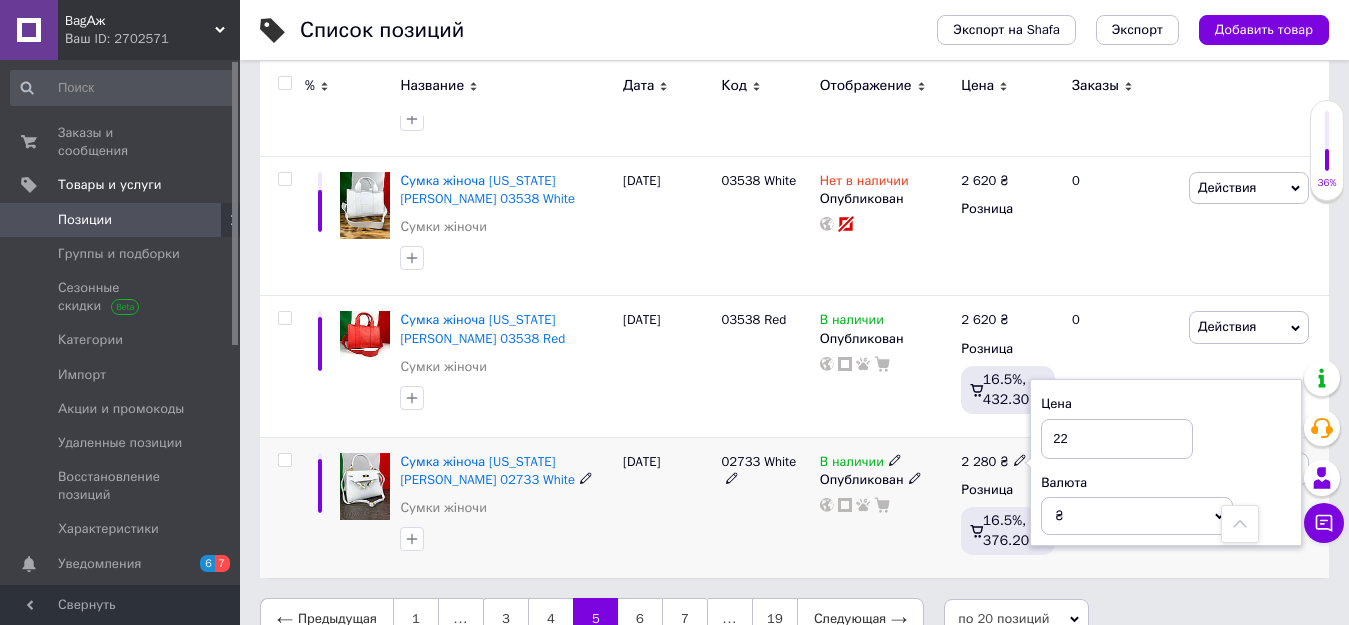 type on "2" 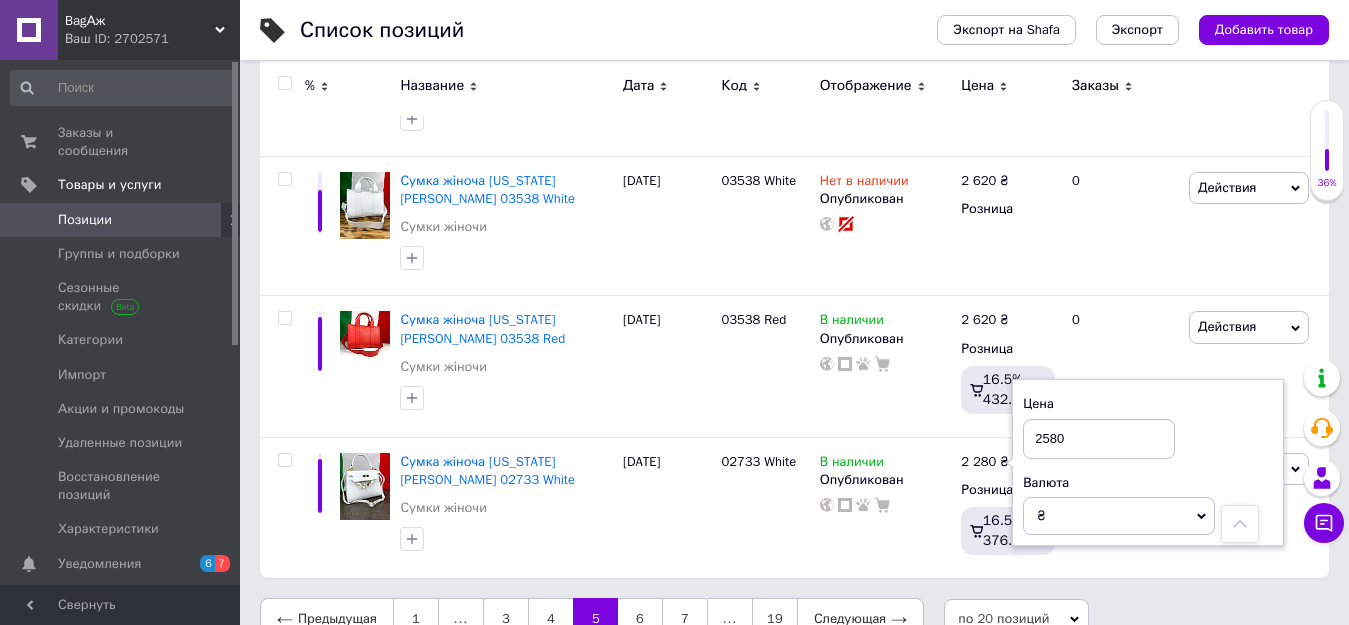 type on "2580" 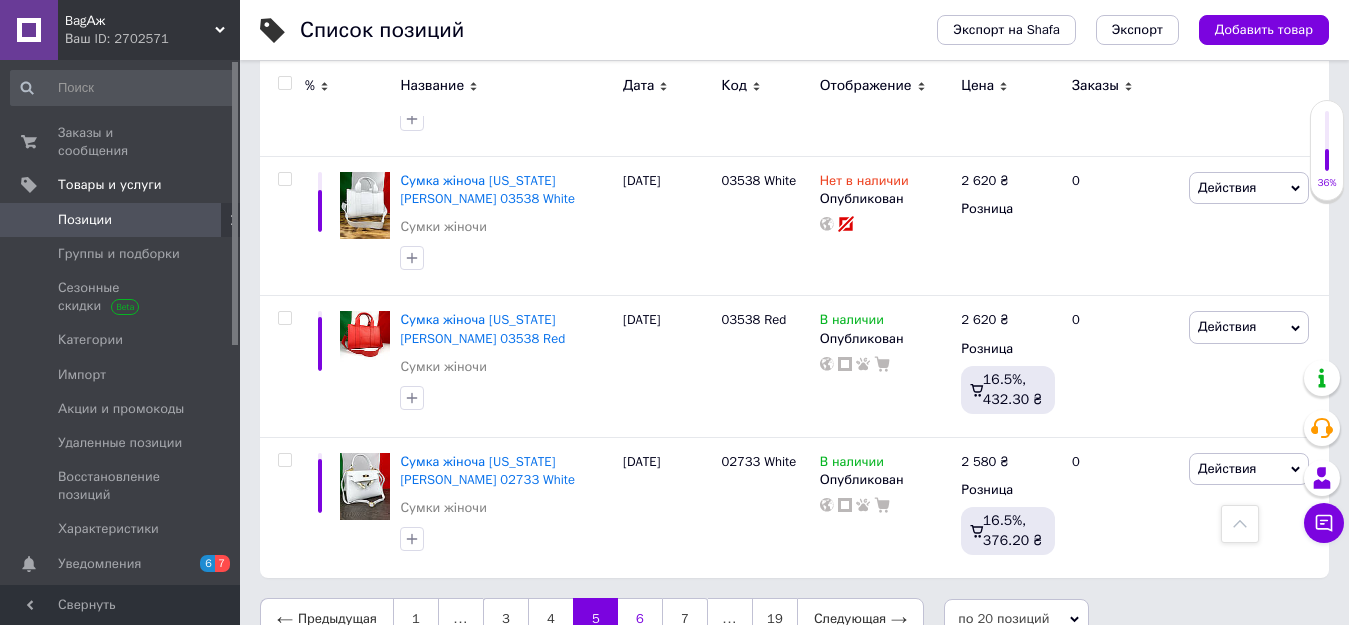 click on "6" at bounding box center (640, 619) 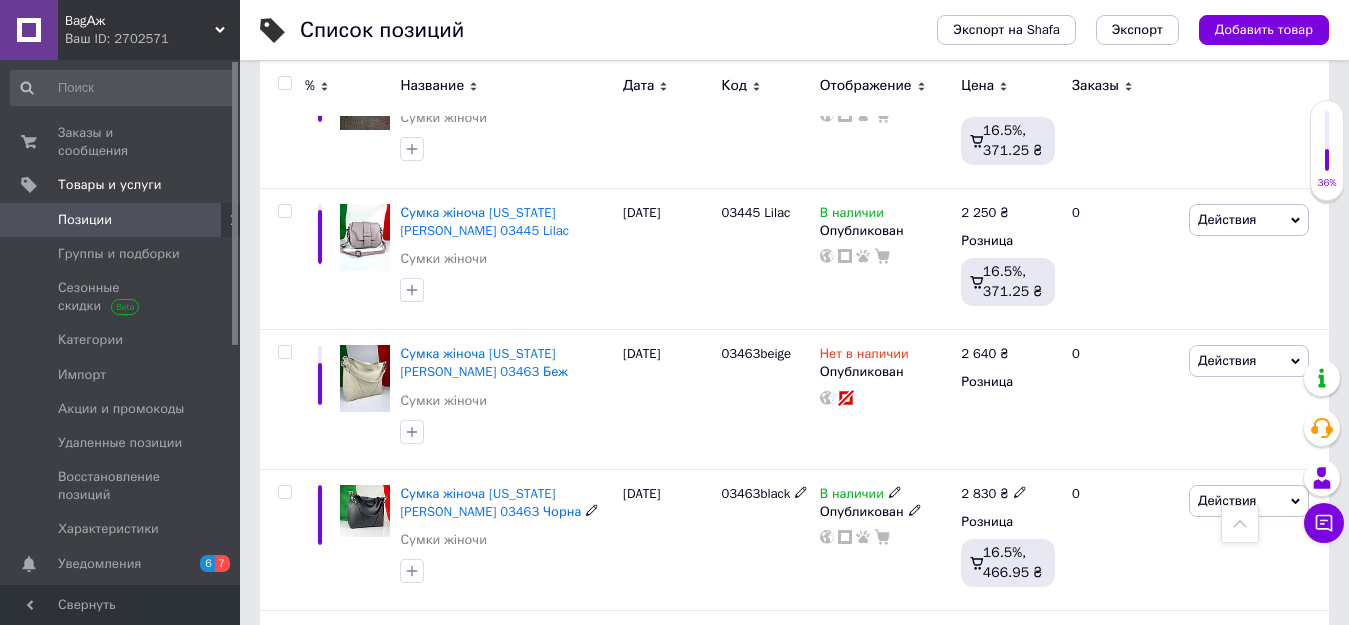 scroll, scrollTop: 78, scrollLeft: 0, axis: vertical 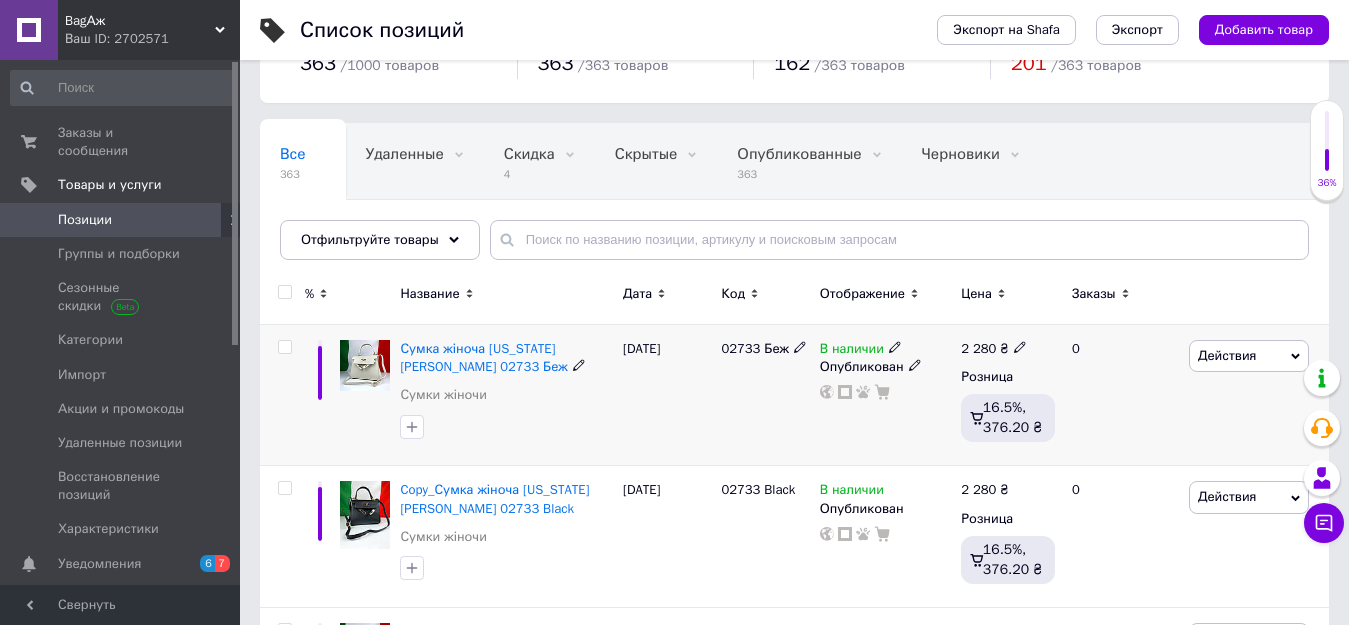 click 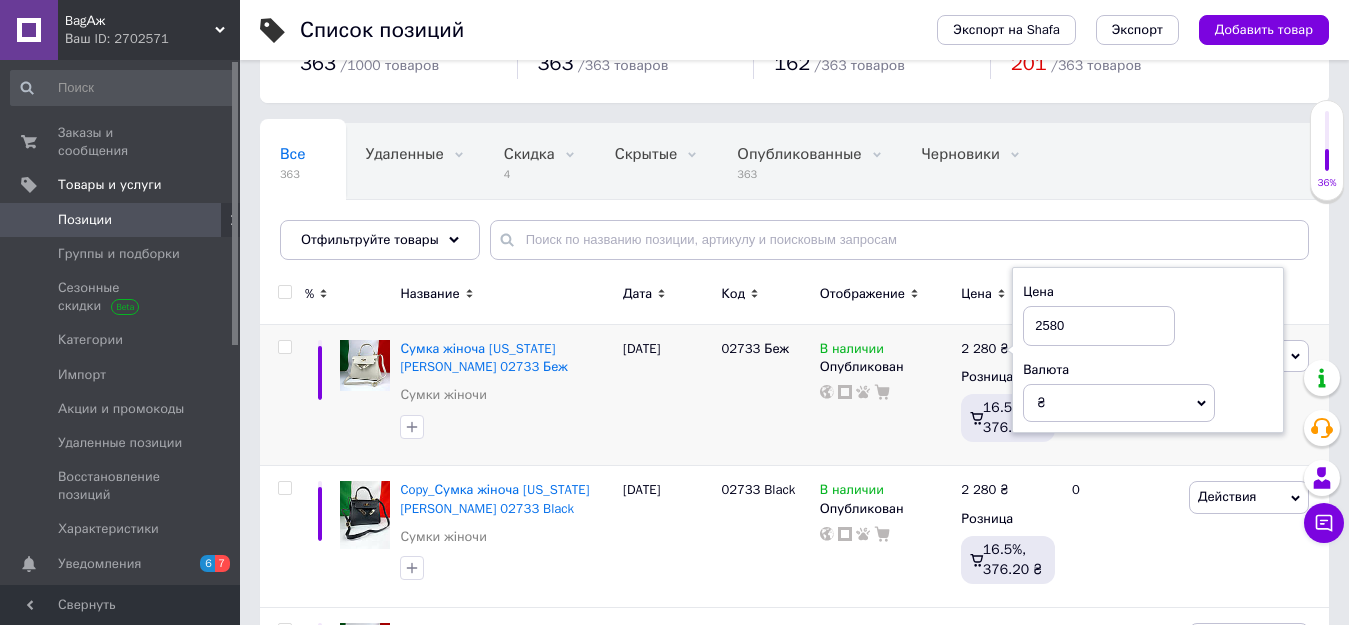 type on "2580" 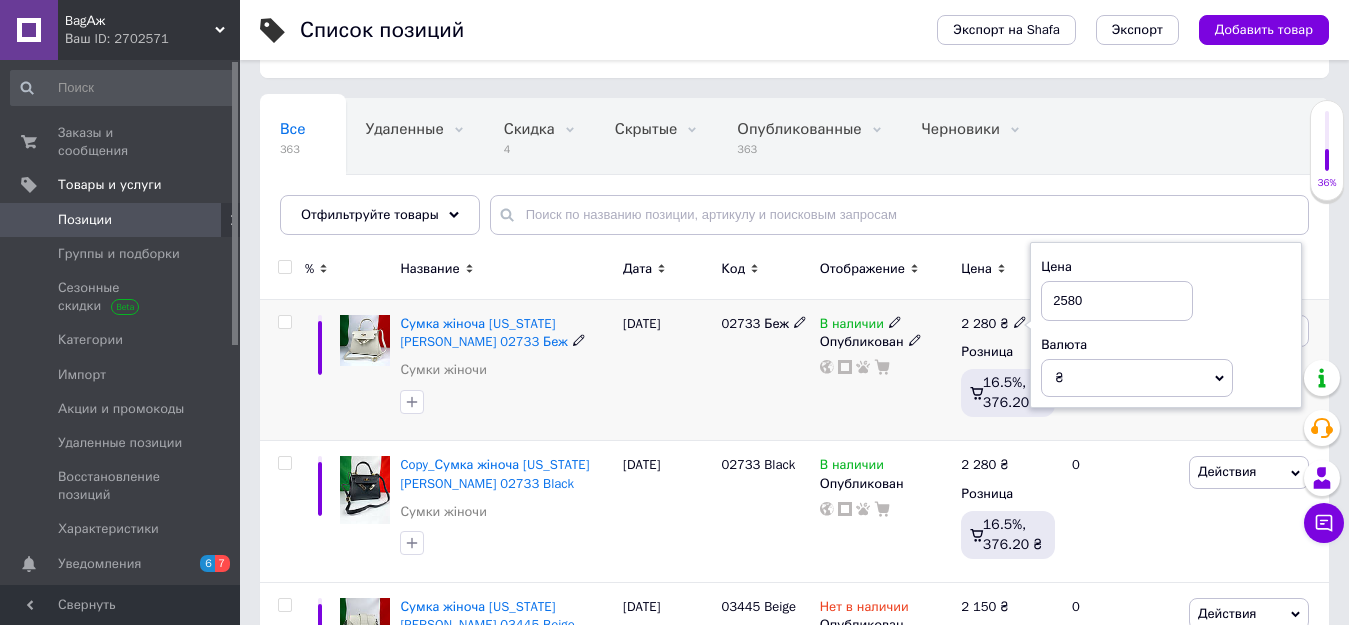 scroll, scrollTop: 278, scrollLeft: 0, axis: vertical 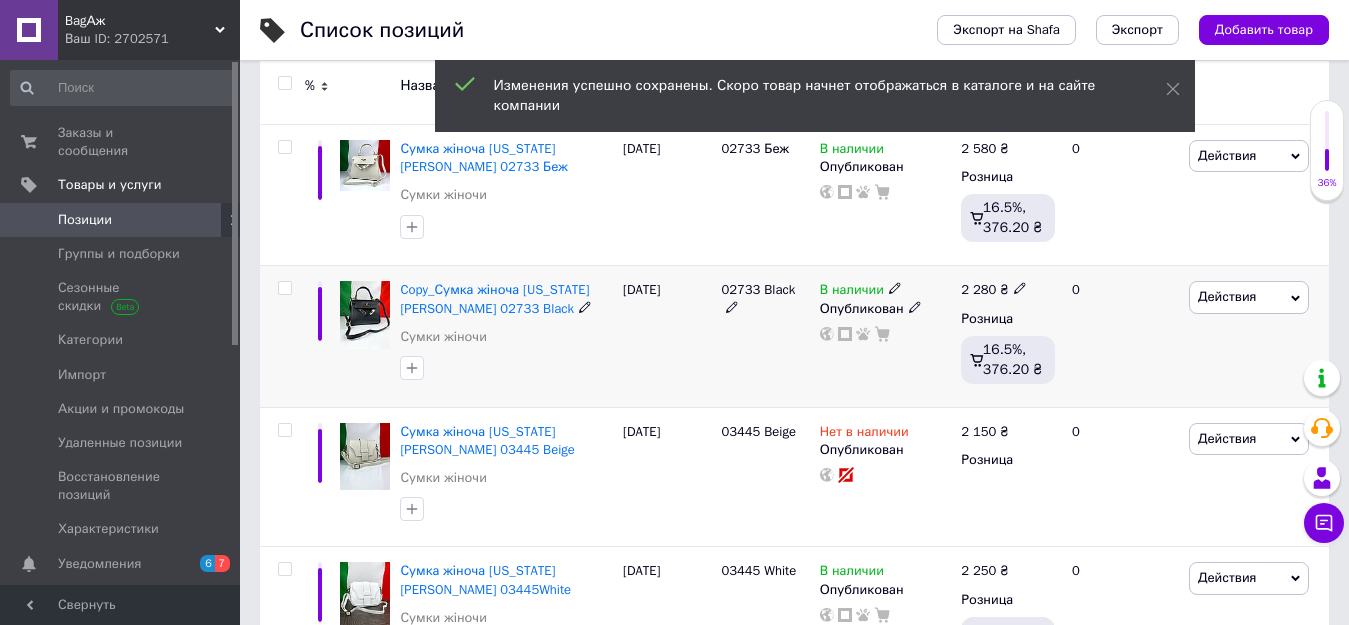 click 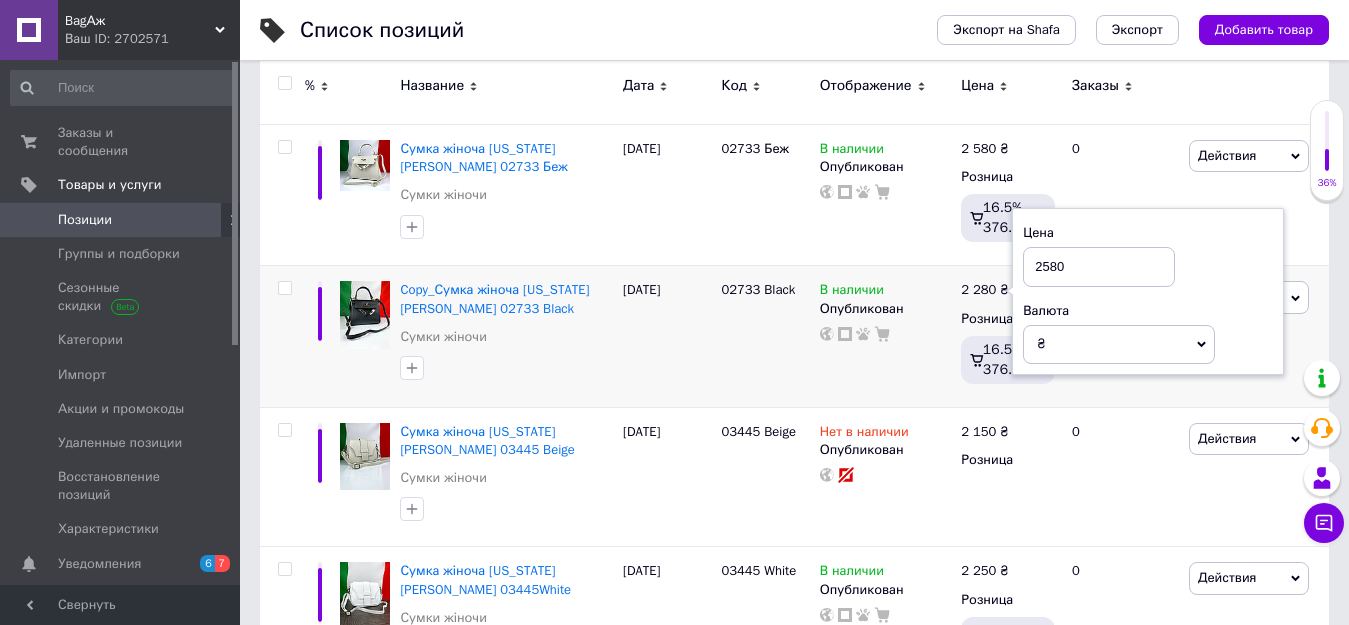 type on "2580" 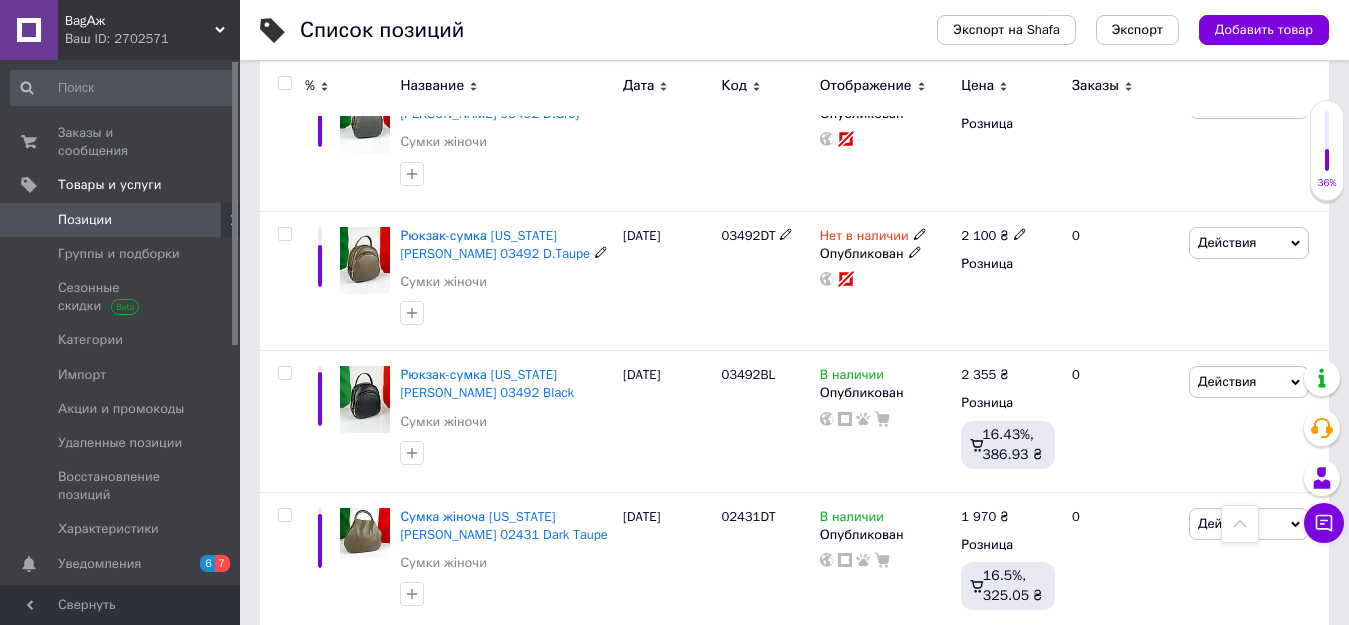 scroll, scrollTop: 2278, scrollLeft: 0, axis: vertical 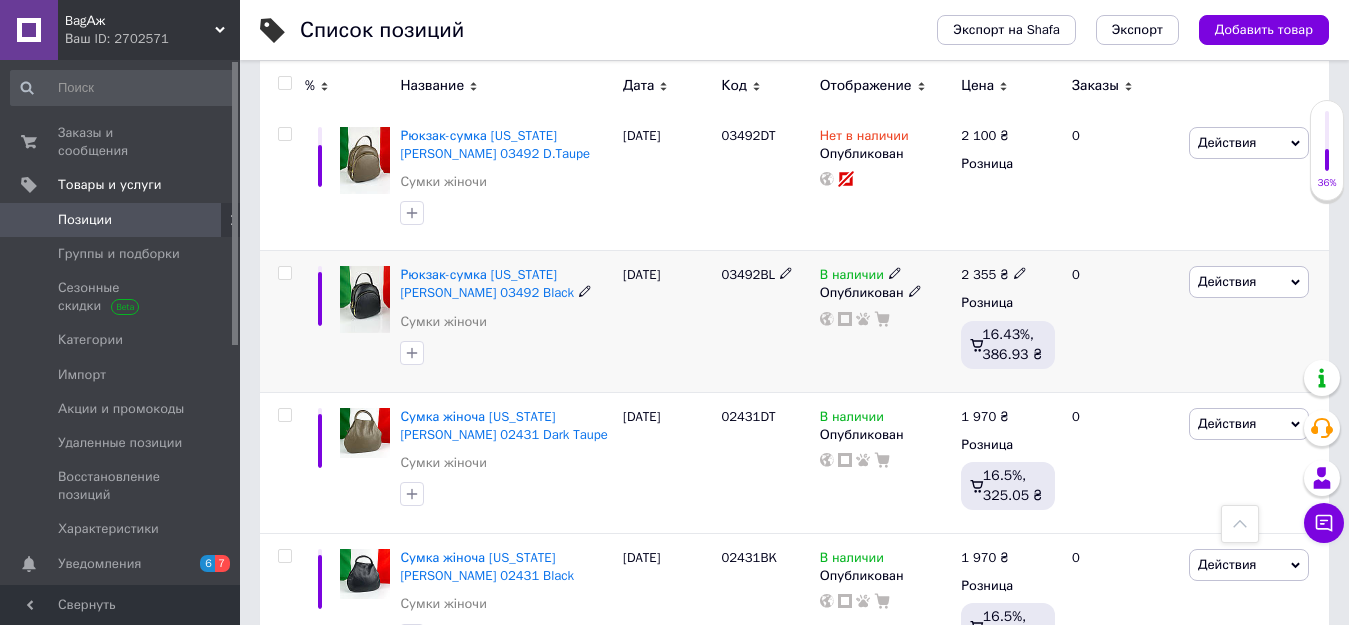 click 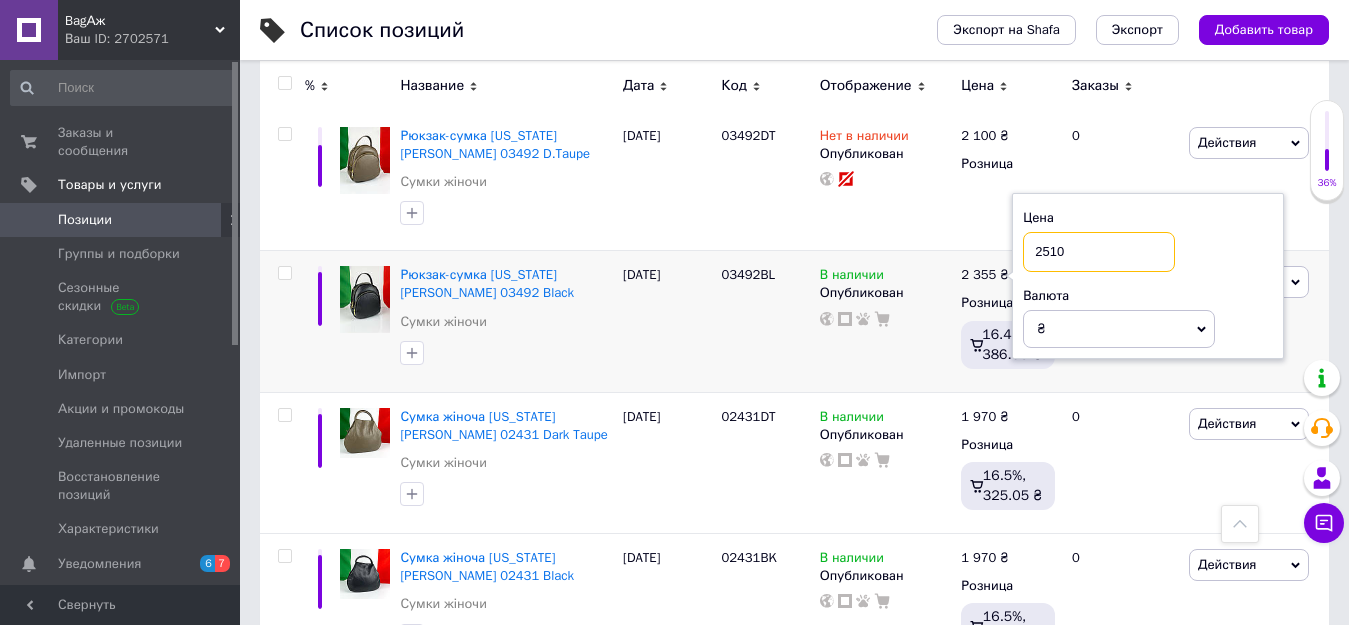 type on "2510" 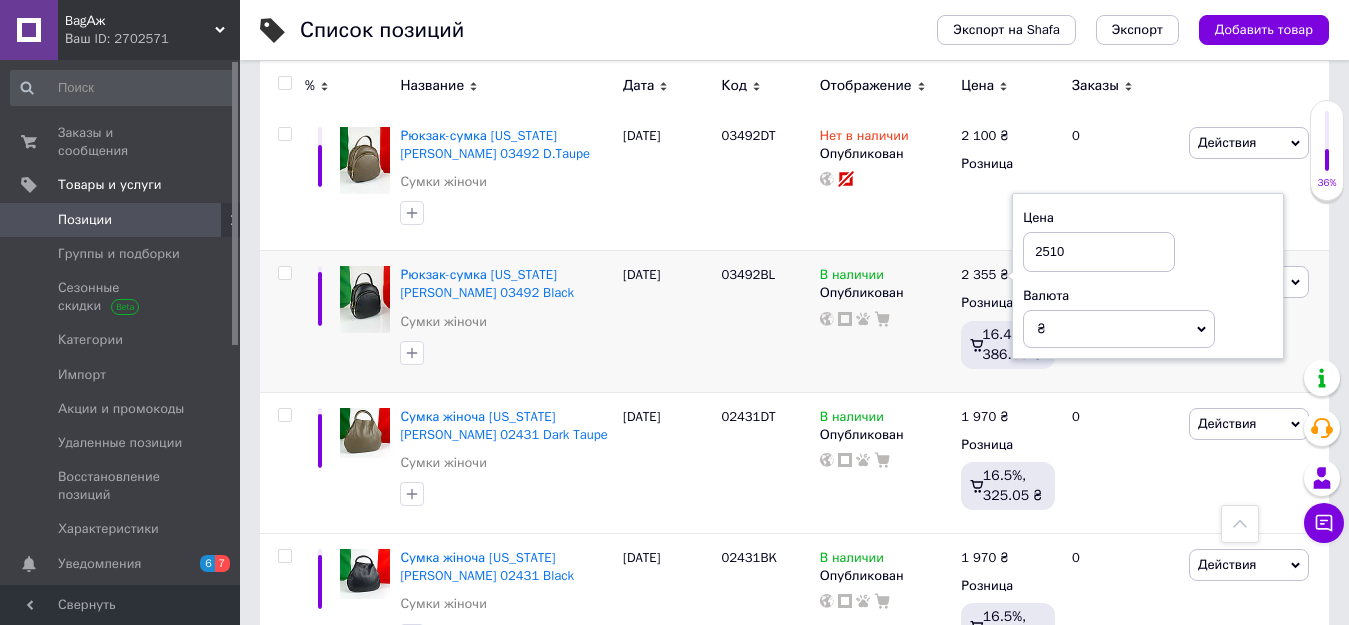 click on "Список позиций" at bounding box center (598, 30) 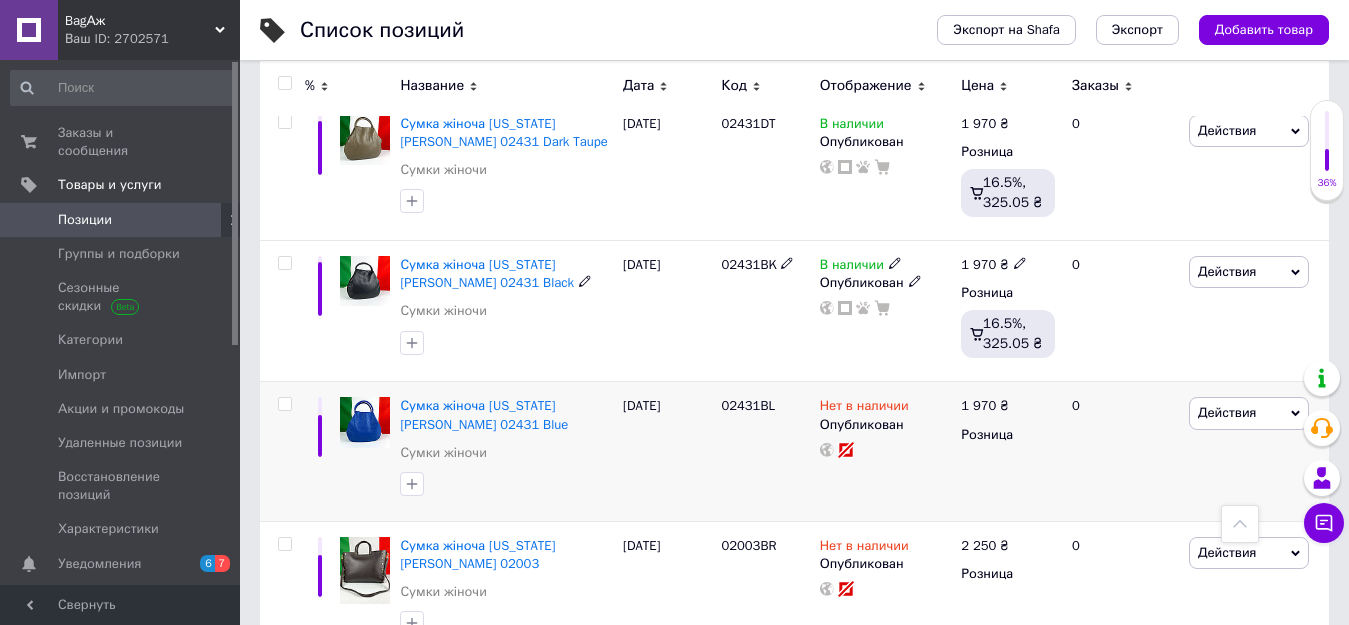 scroll, scrollTop: 2689, scrollLeft: 0, axis: vertical 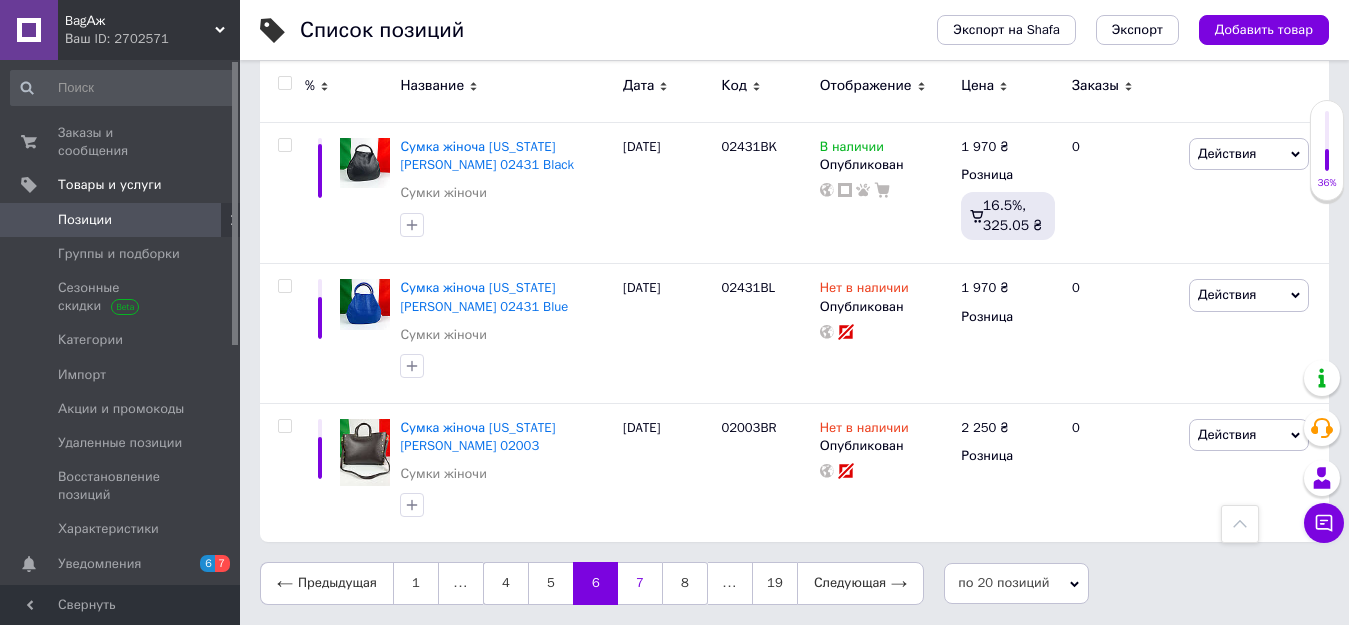 click on "7" at bounding box center (640, 583) 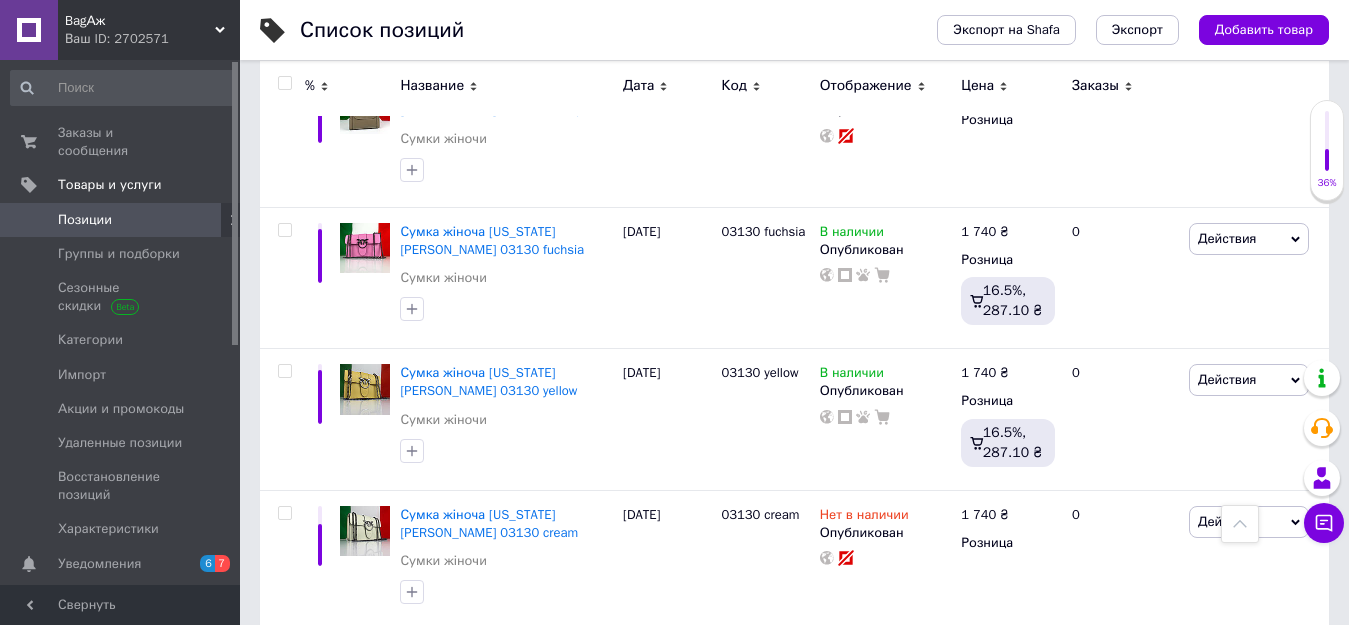 scroll, scrollTop: 1200, scrollLeft: 0, axis: vertical 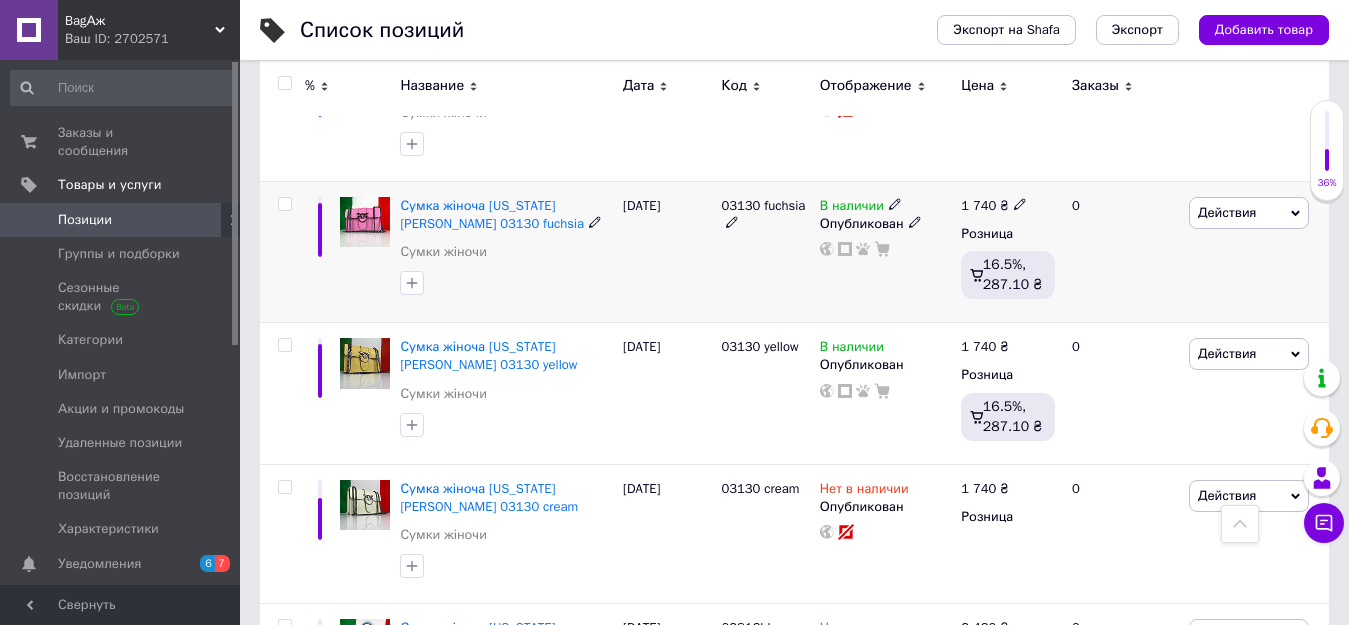 click at bounding box center [1020, 203] 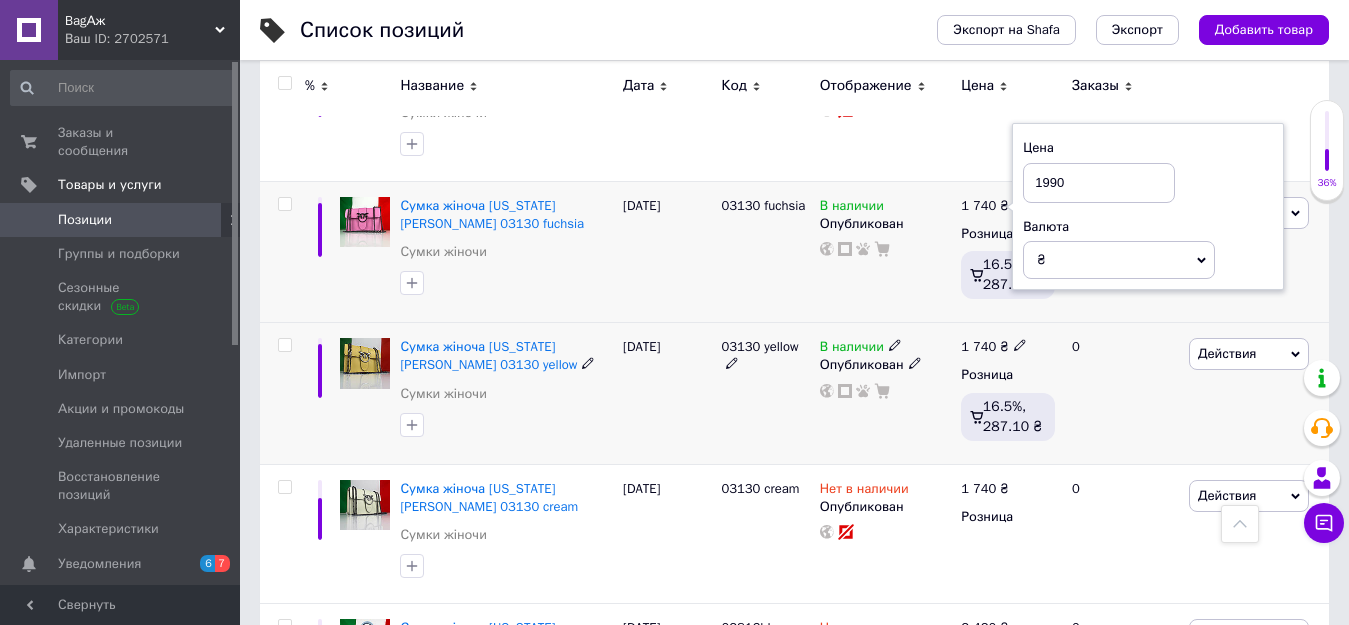 type on "1990" 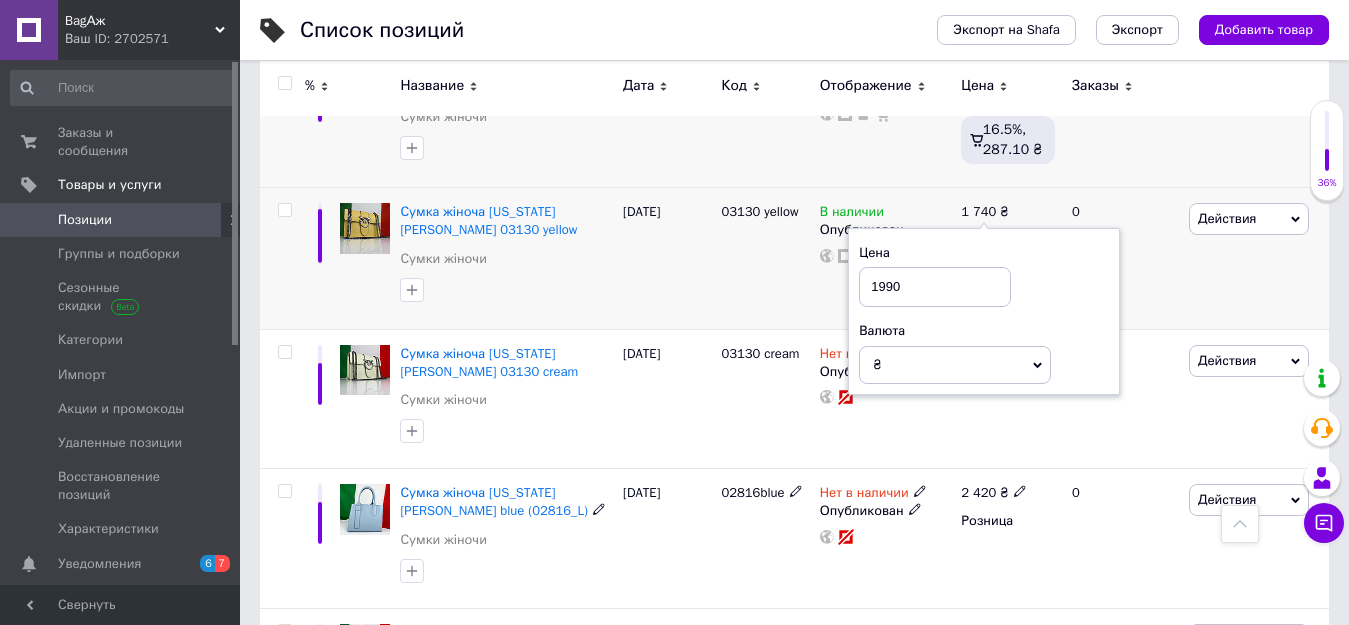 scroll, scrollTop: 1300, scrollLeft: 0, axis: vertical 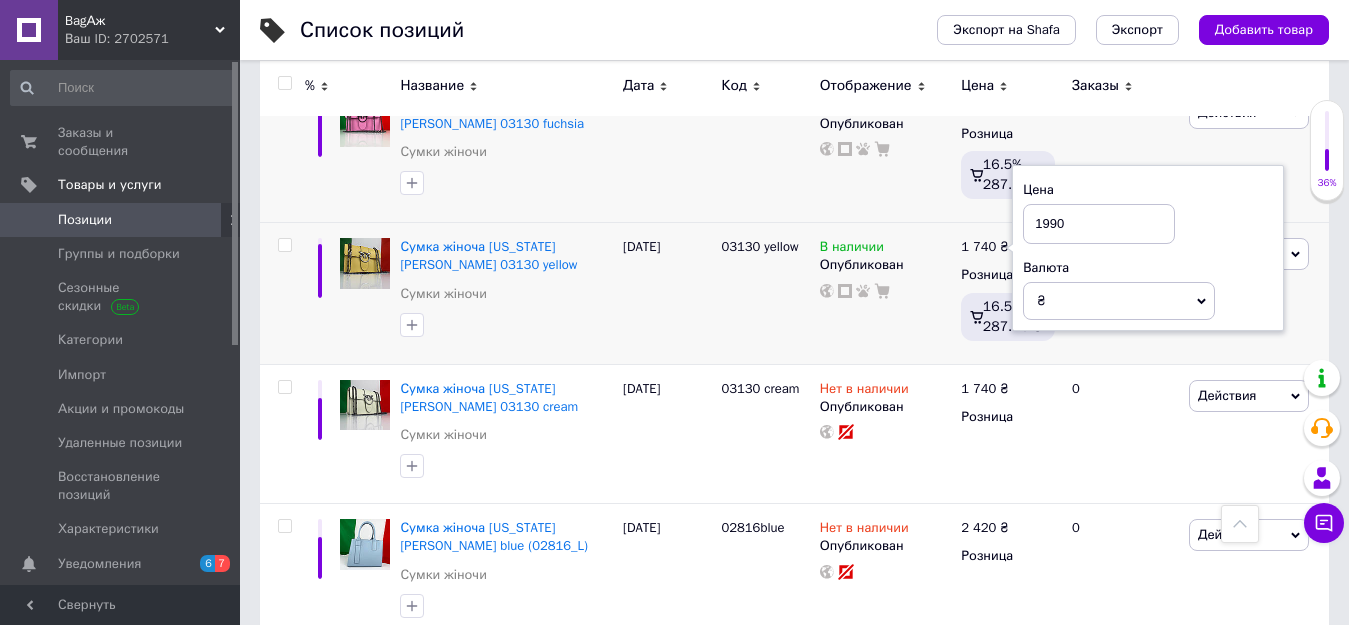 type on "1990" 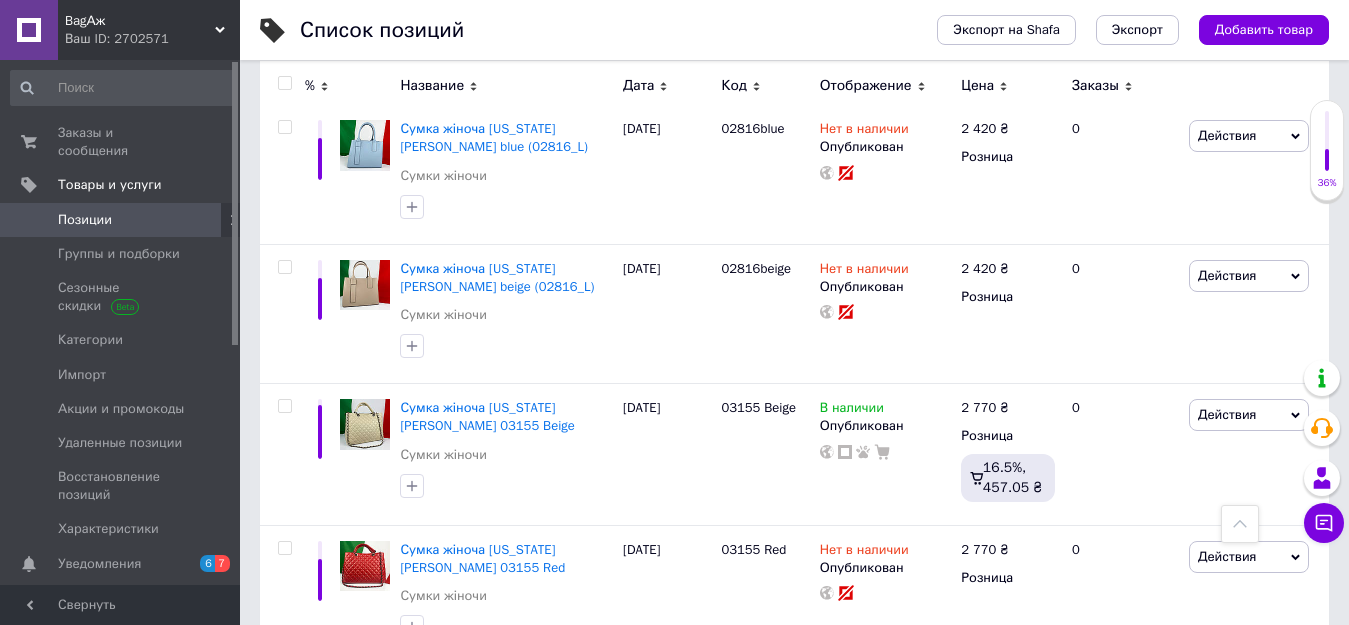 scroll, scrollTop: 1700, scrollLeft: 0, axis: vertical 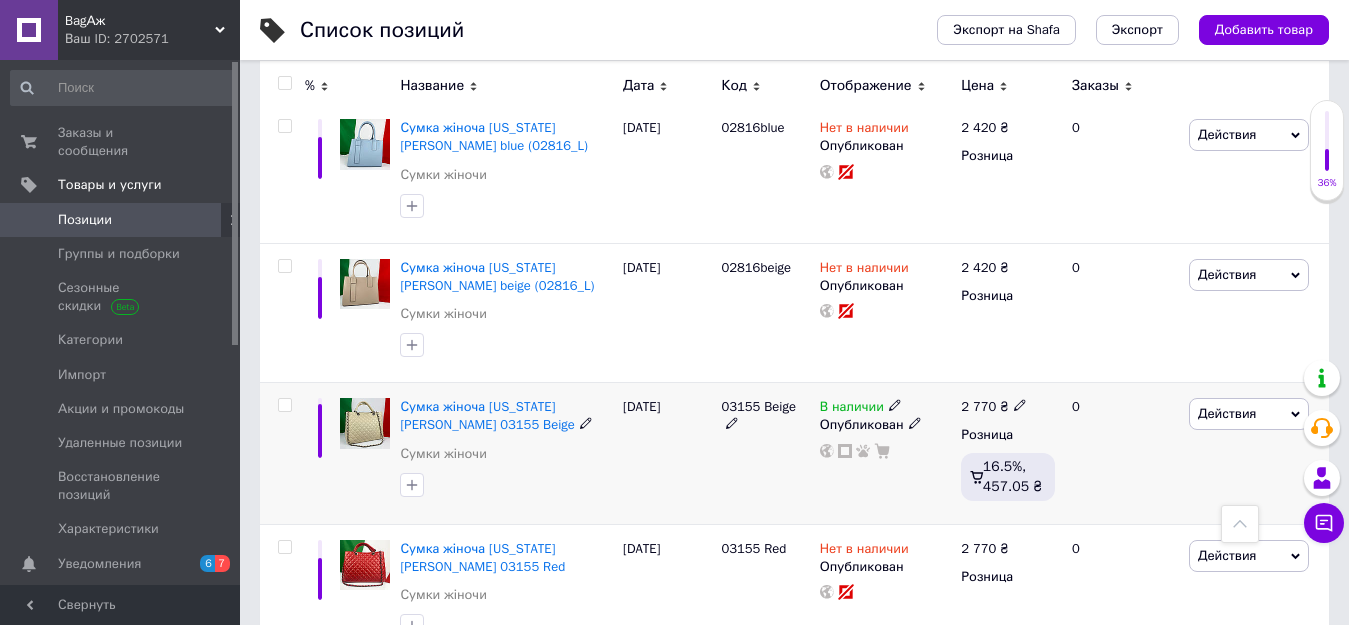 click 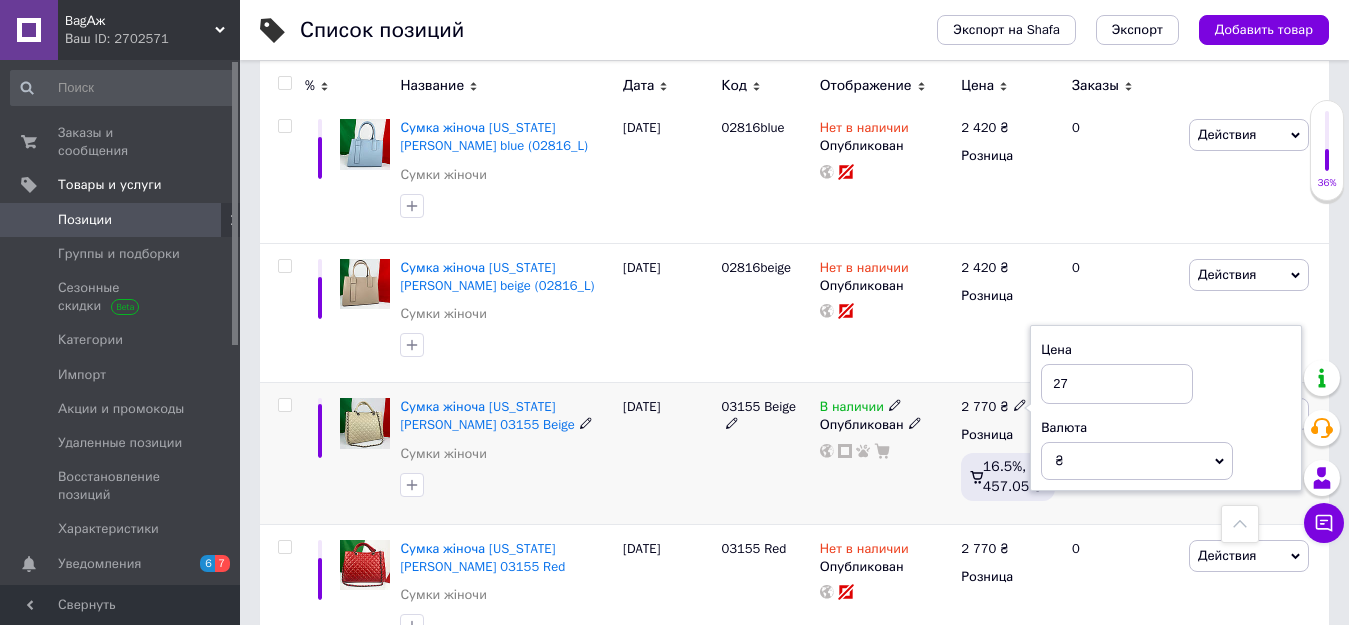type on "2" 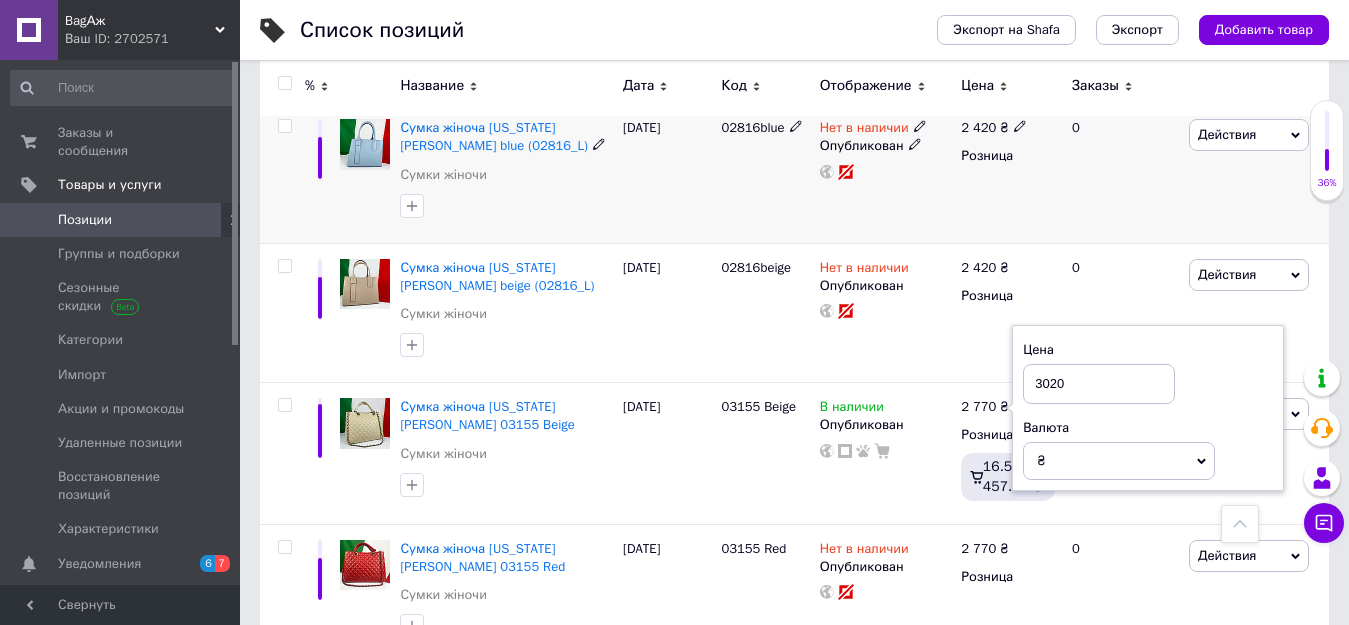type on "3020" 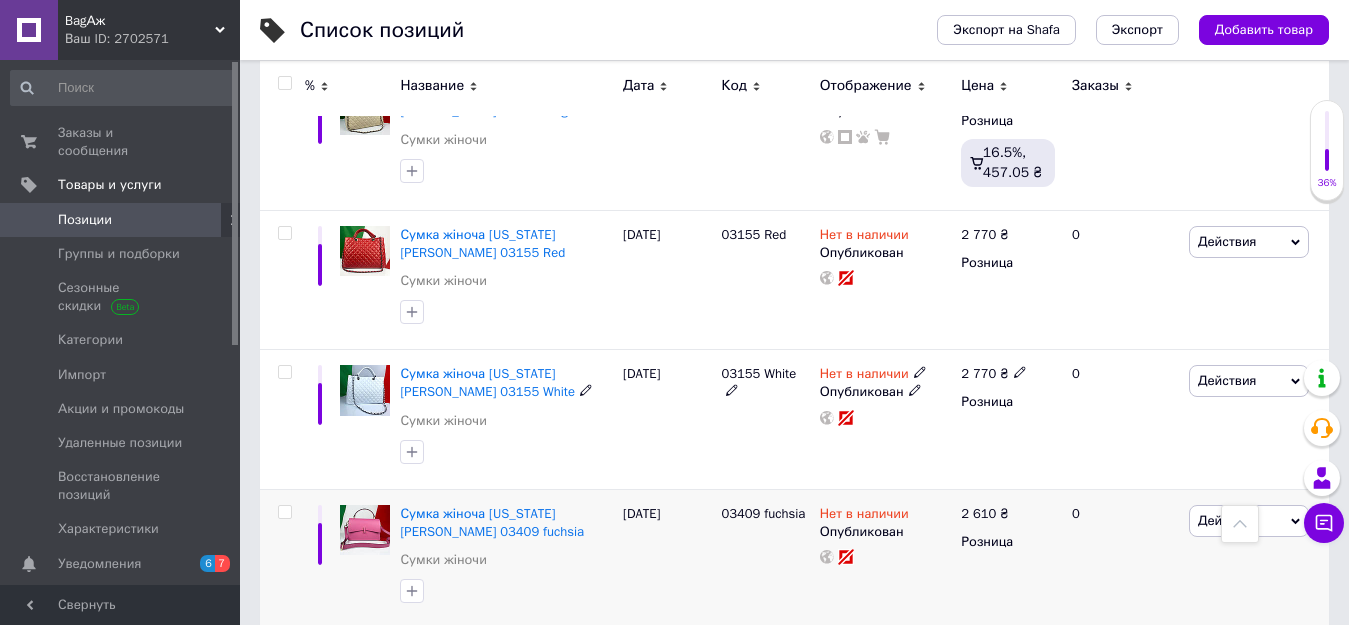 scroll, scrollTop: 2200, scrollLeft: 0, axis: vertical 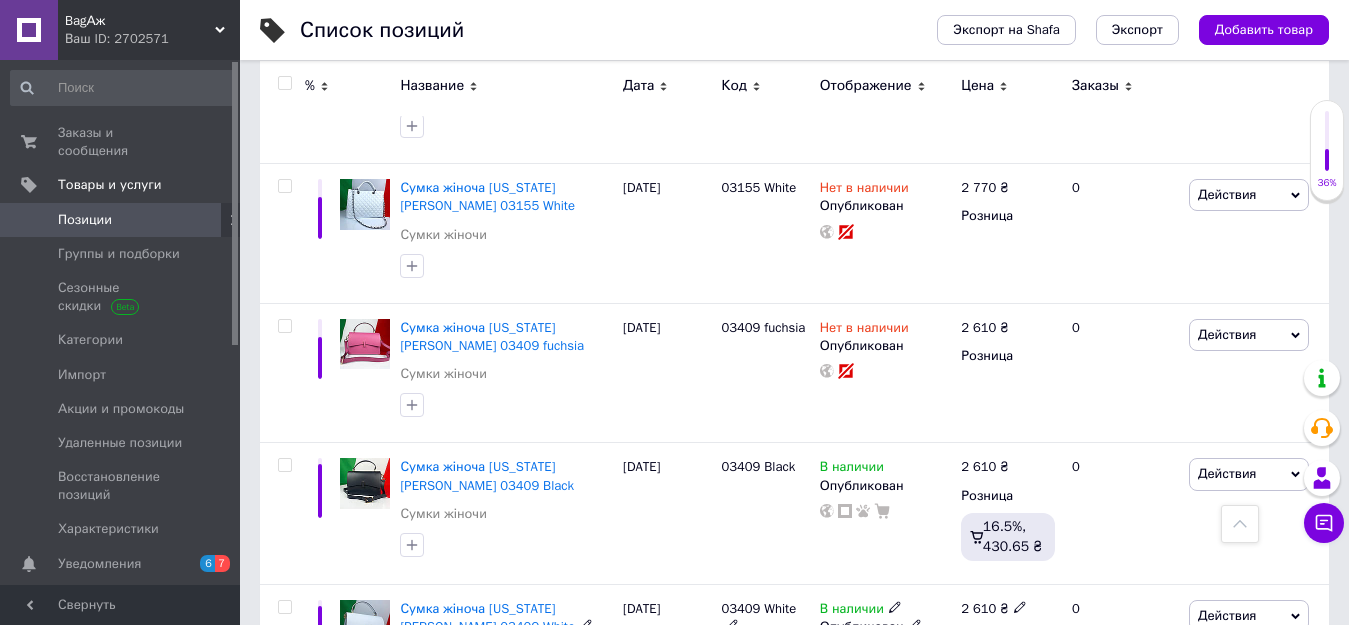 click on "BagАж Ваш ID: 2702571 Сайт BagАж Кабинет покупателя Проверить состояние системы Страница на портале Справка Выйти Заказы и сообщения 0 0 Товары и услуги Позиции Группы и подборки Сезонные скидки Категории Импорт Акции и промокоды Удаленные позиции Восстановление позиций Характеристики Уведомления 6 7 Показатели работы компании Панель управления Отзывы Клиенты Каталог ProSale Аналитика Инструменты вебмастера и SEO Управление сайтом Кошелек компании Маркет Настройки Тарифы и счета Prom микс 1 000 Свернуть" at bounding box center [674, -556] 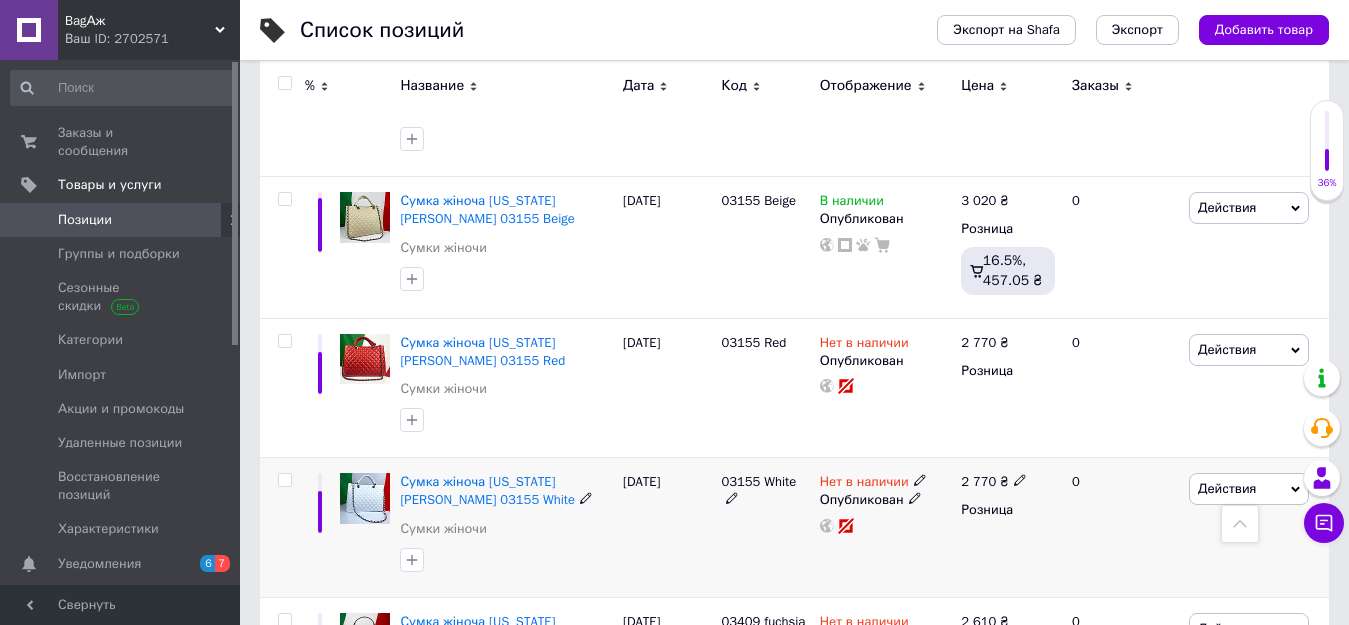 scroll, scrollTop: 1900, scrollLeft: 0, axis: vertical 